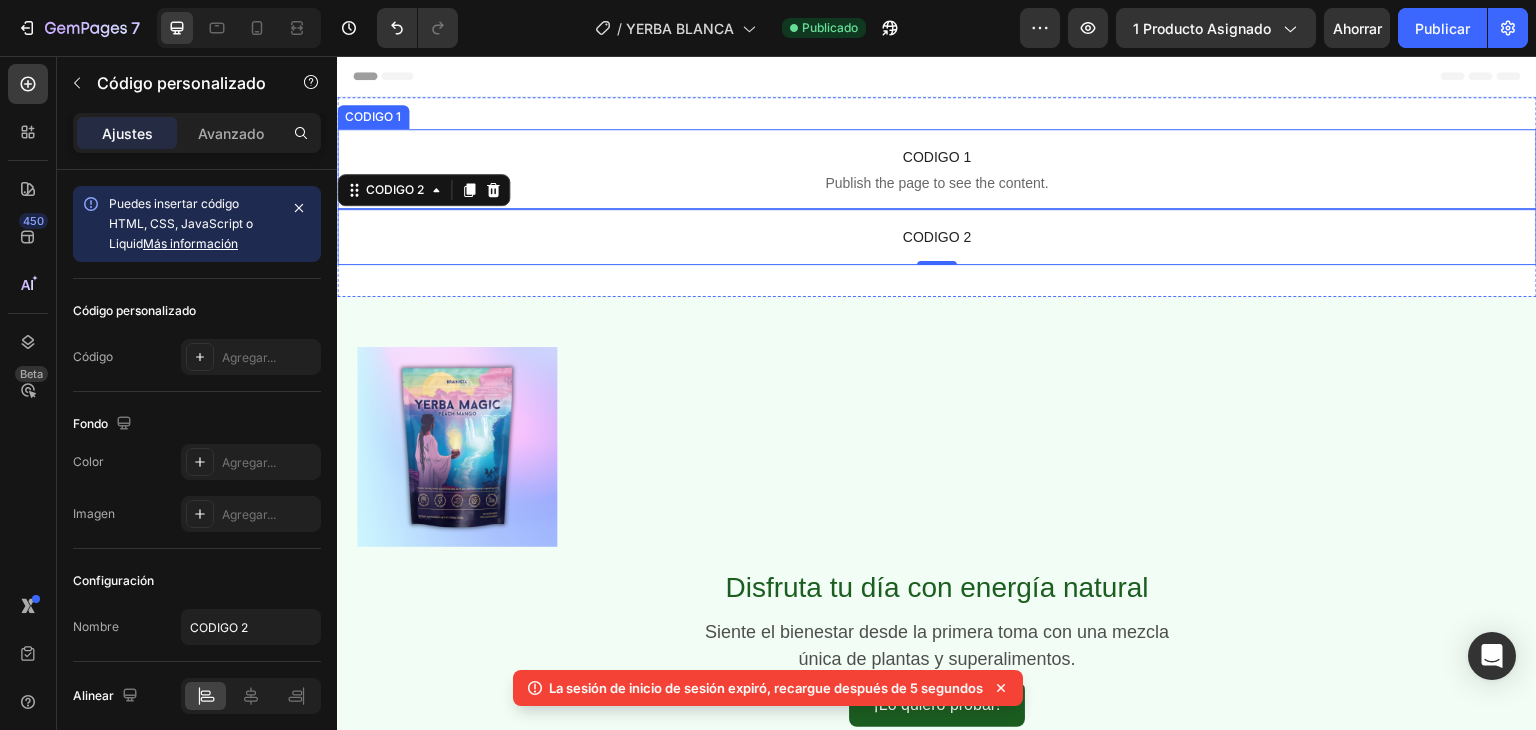 scroll, scrollTop: 0, scrollLeft: 0, axis: both 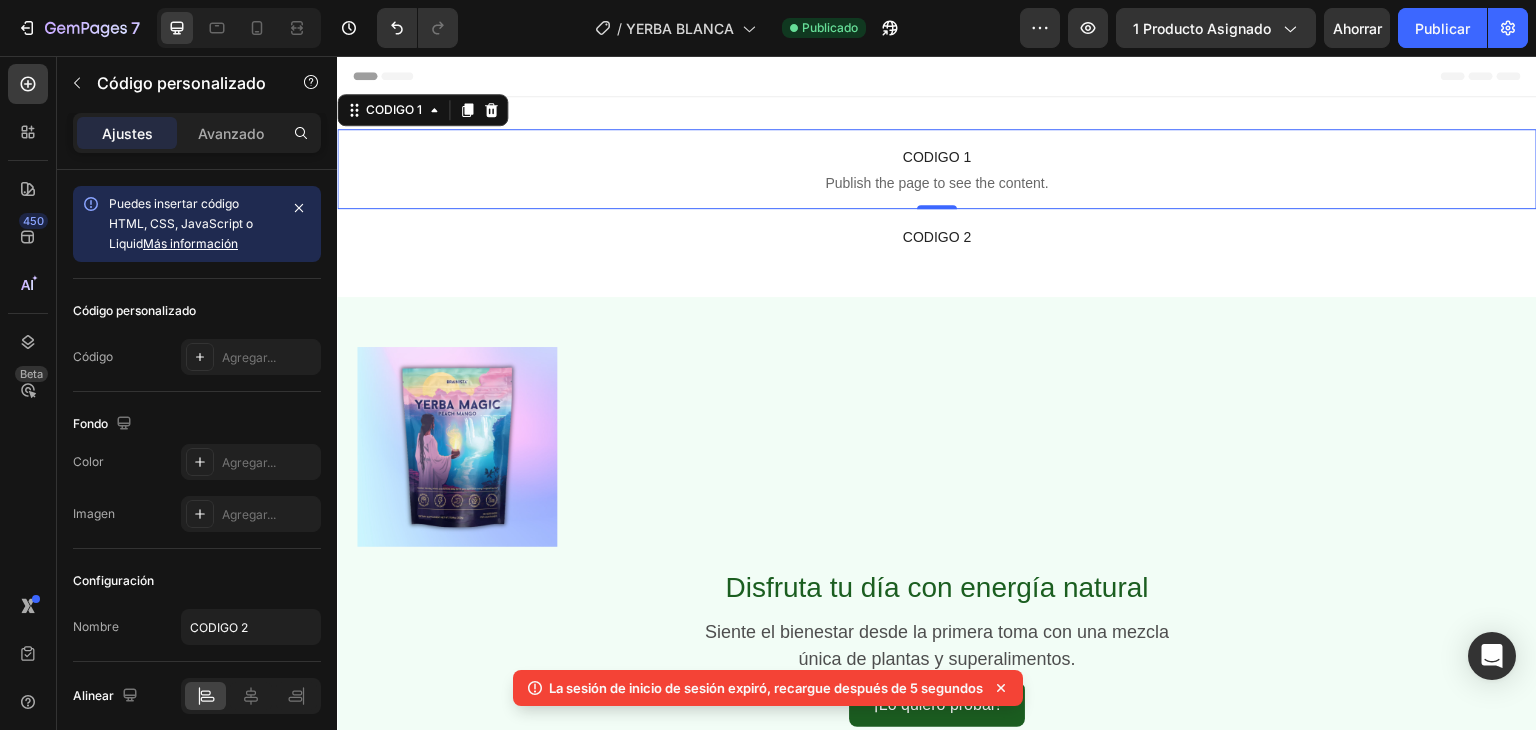 click on "CODIGO 1" at bounding box center [937, 157] 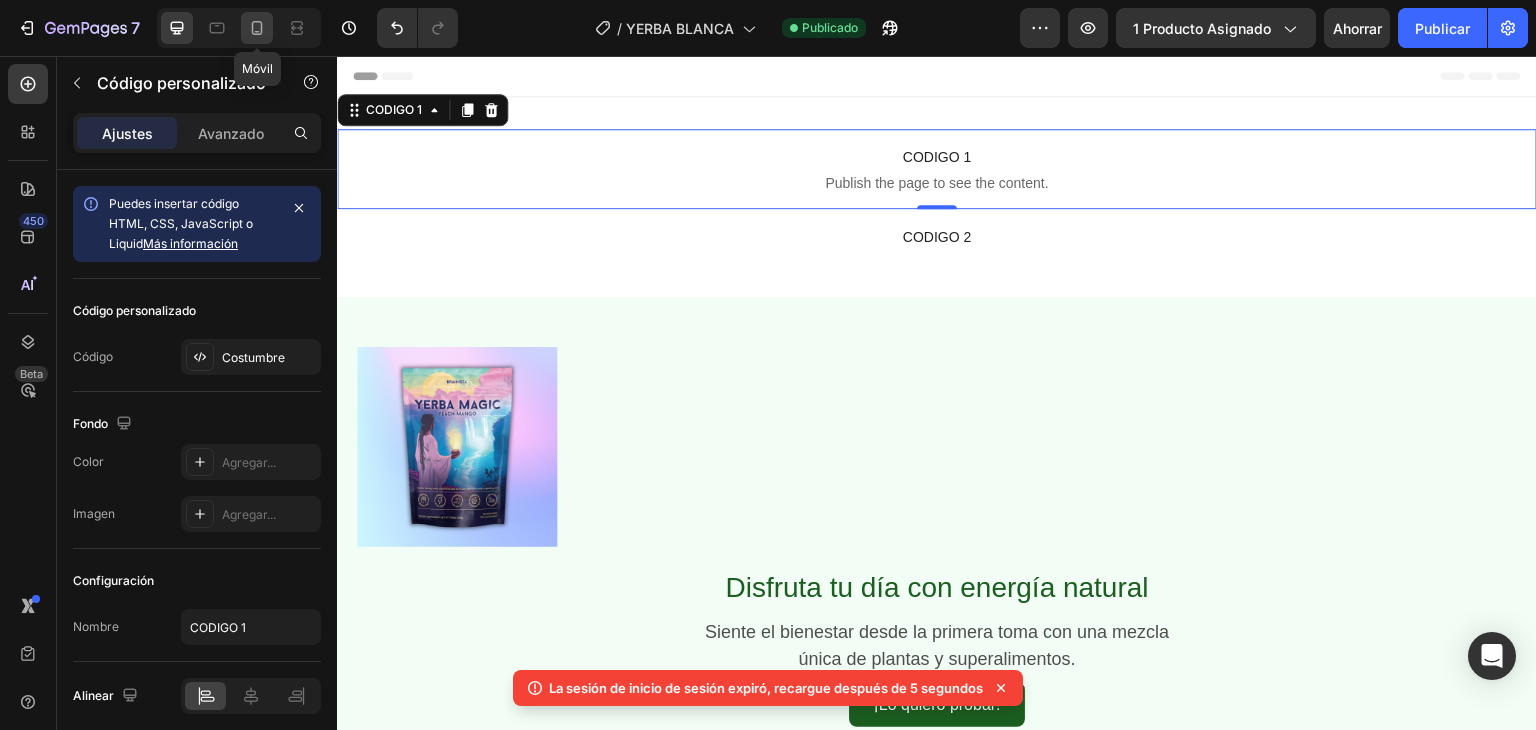 click 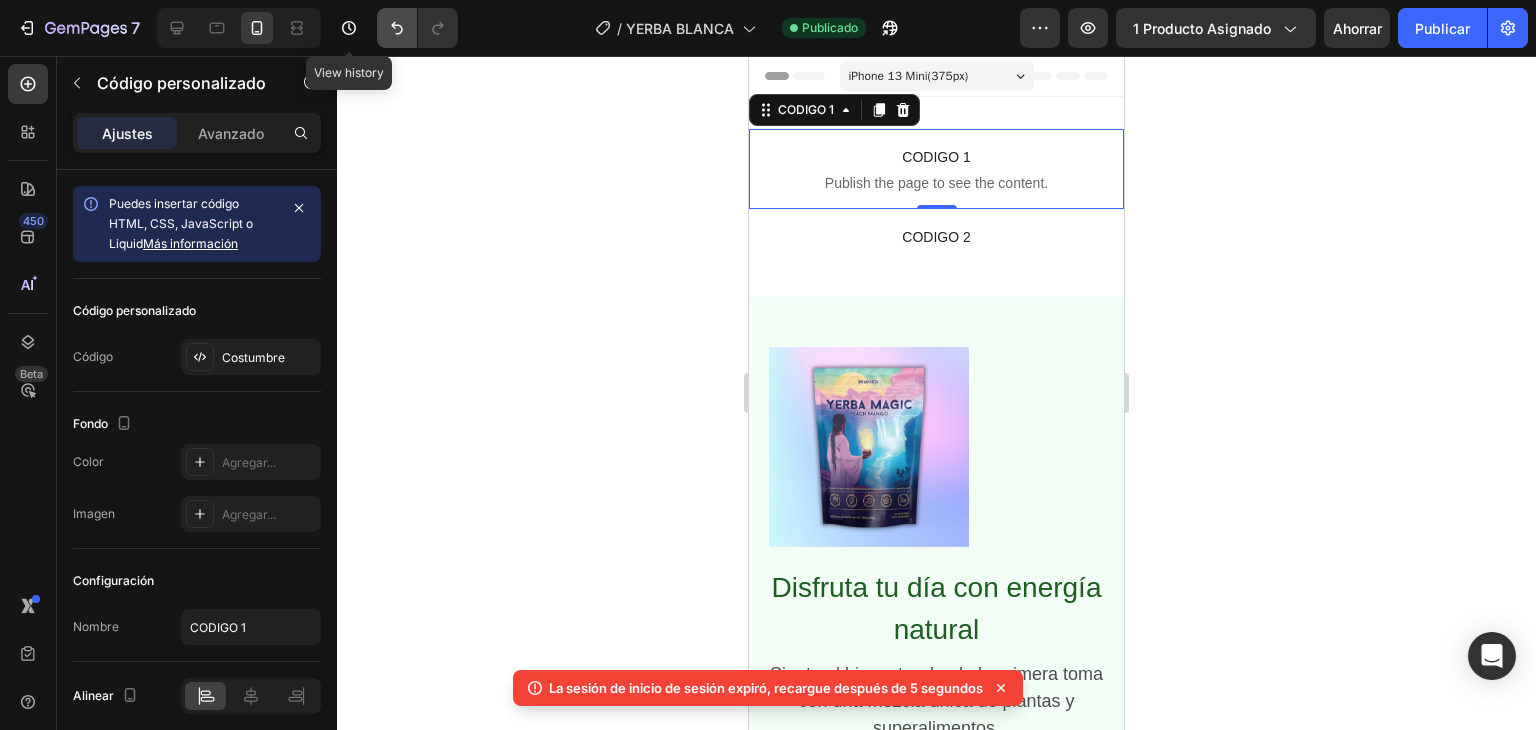 scroll, scrollTop: 3, scrollLeft: 0, axis: vertical 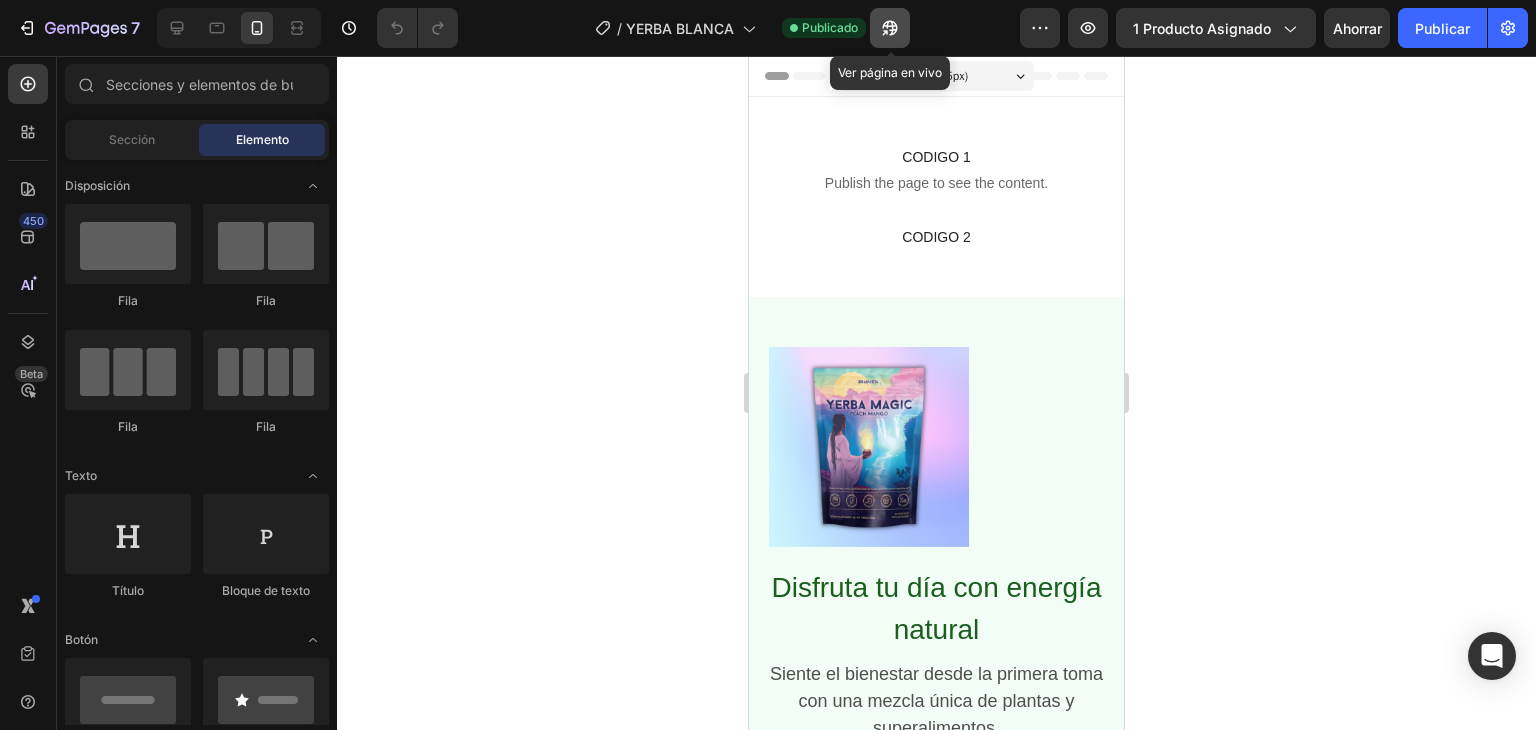 click 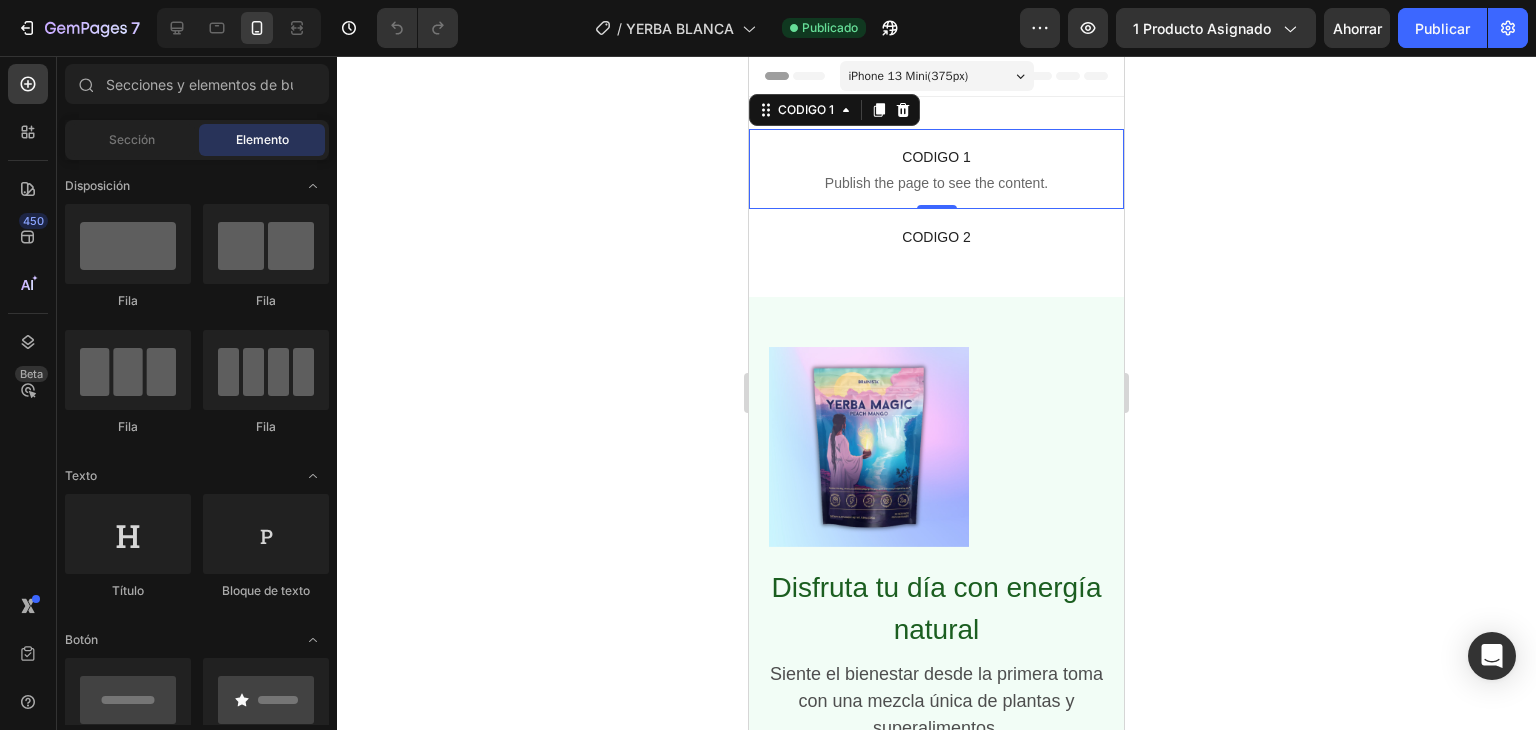 click on "CODIGO 1" at bounding box center [936, 157] 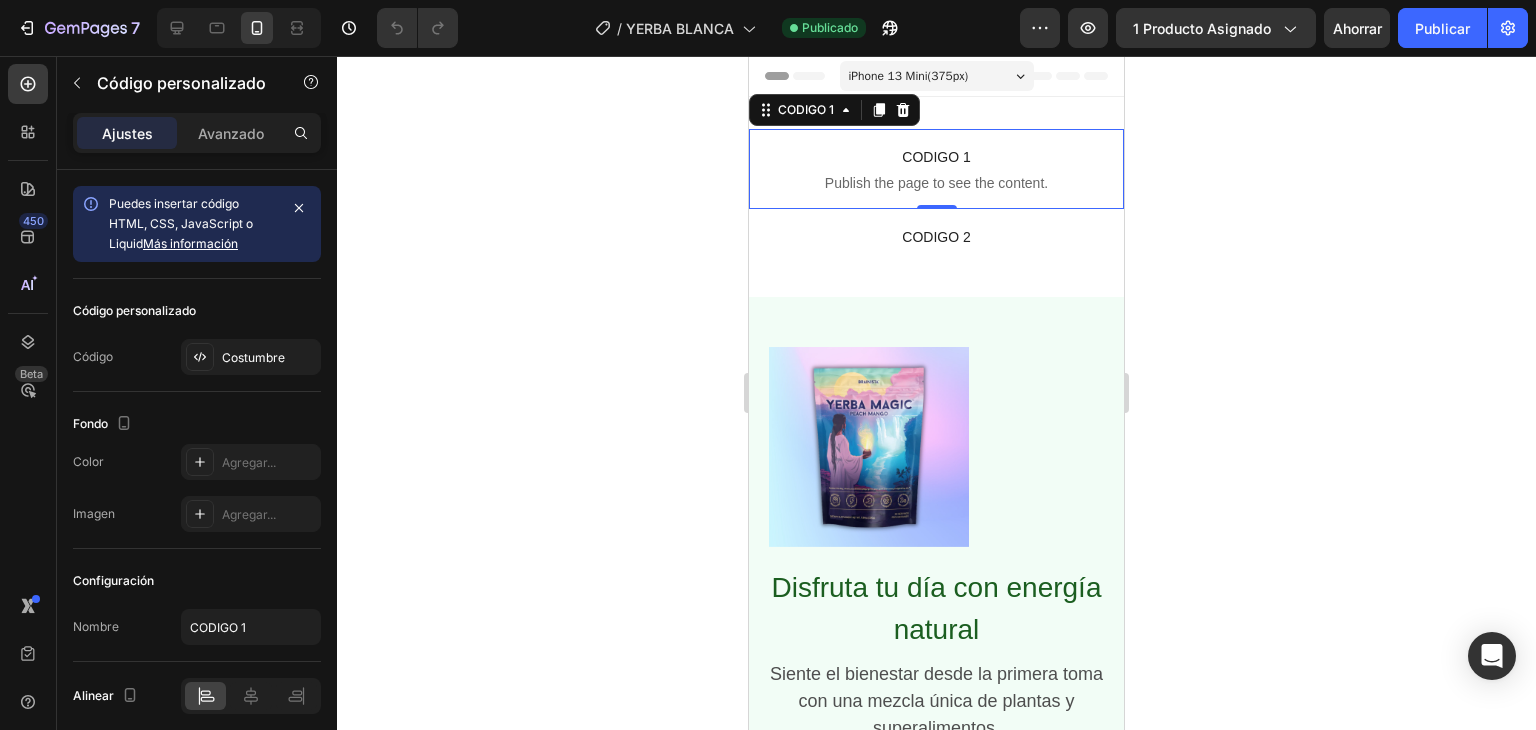 click on "CODIGO 1" at bounding box center (936, 157) 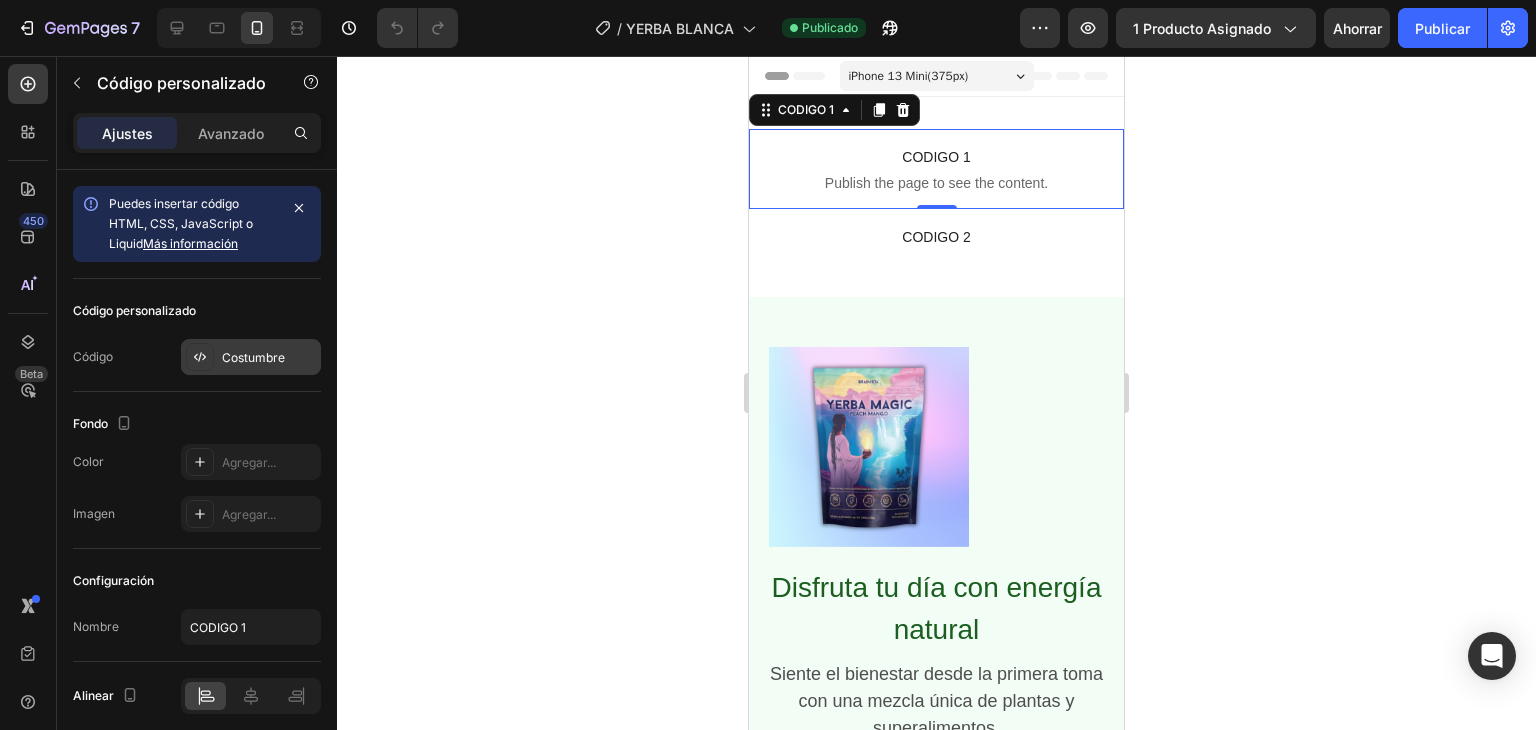 click on "Costumbre" at bounding box center (253, 357) 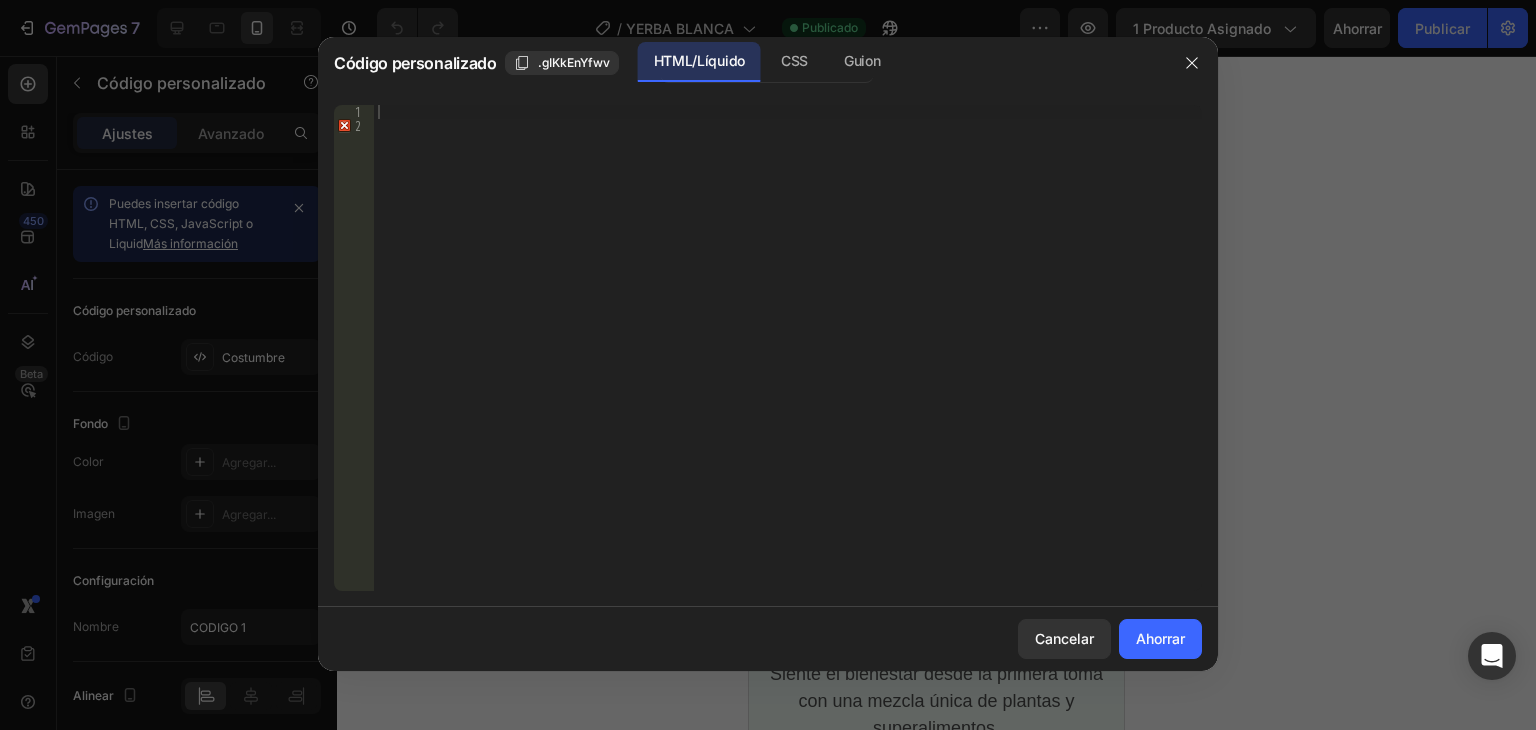 type 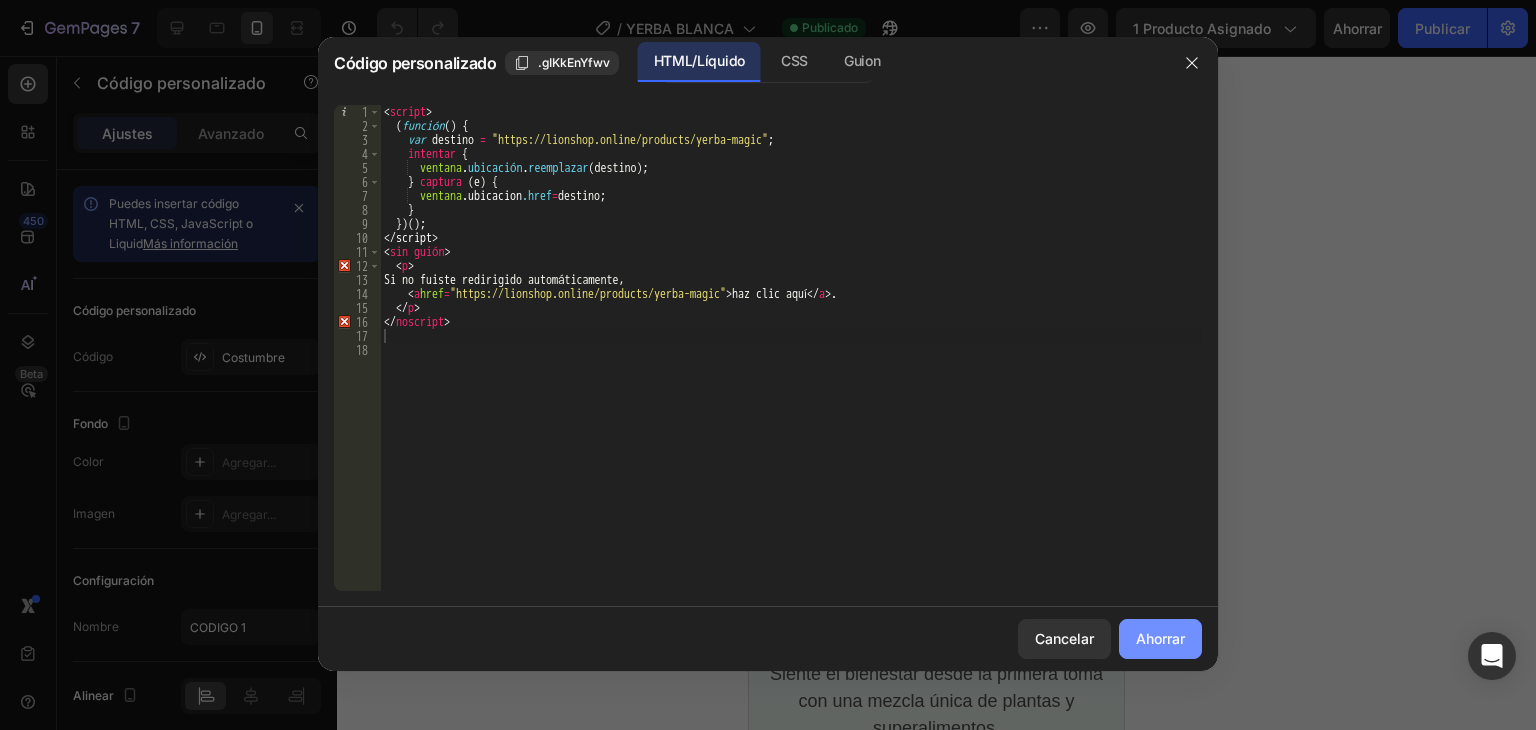 click on "Ahorrar" at bounding box center [1160, 638] 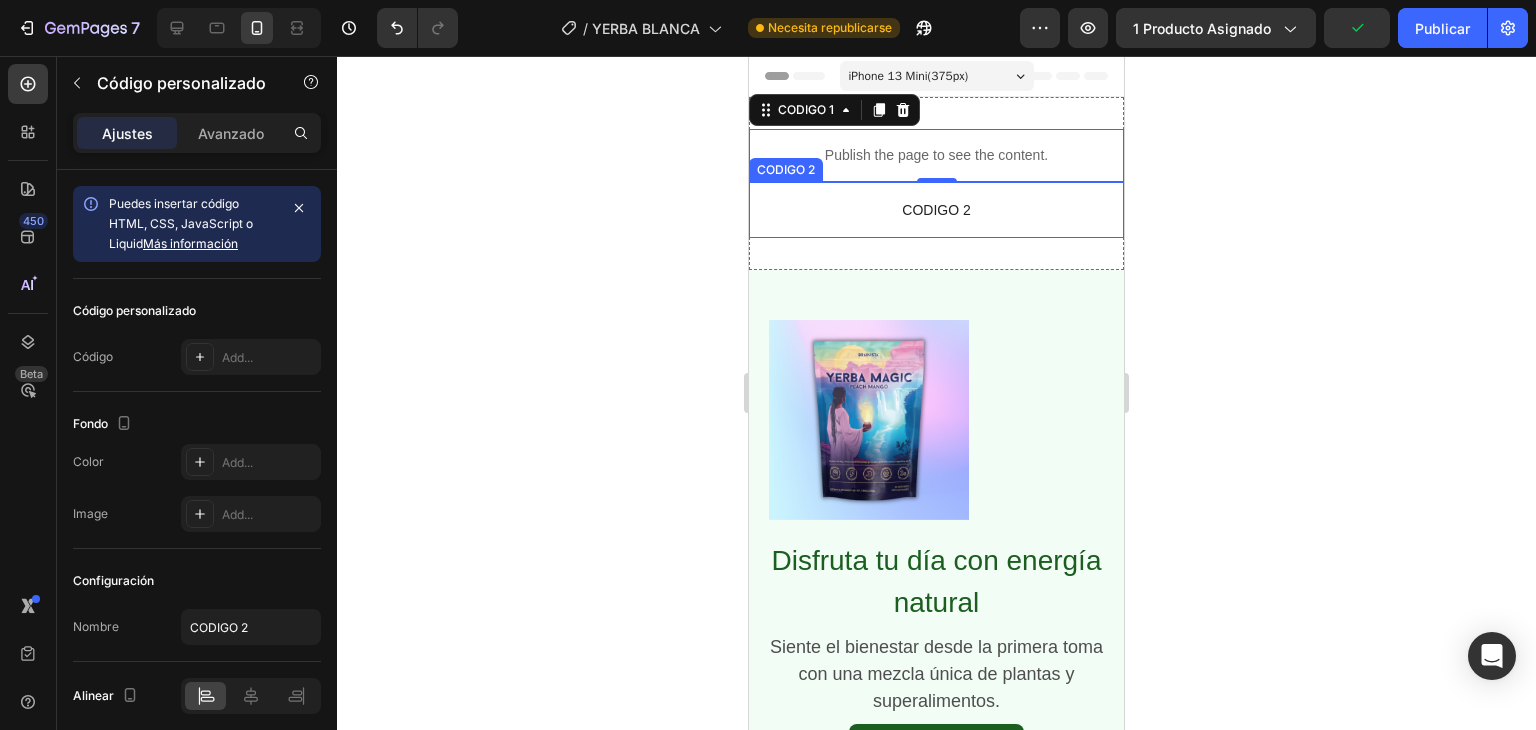 click on "CODIGO 2" at bounding box center (936, 210) 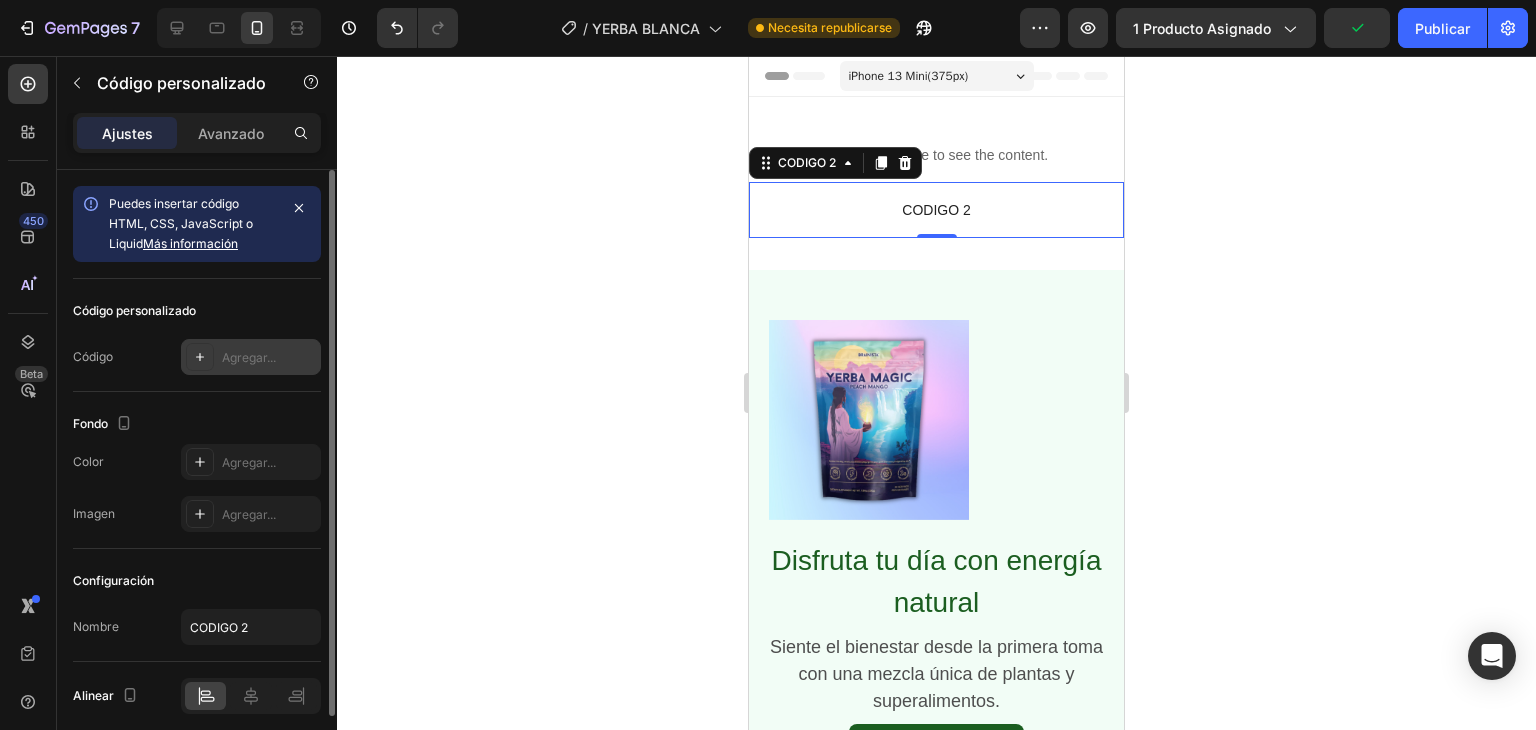 click on "Agregar..." at bounding box center [249, 357] 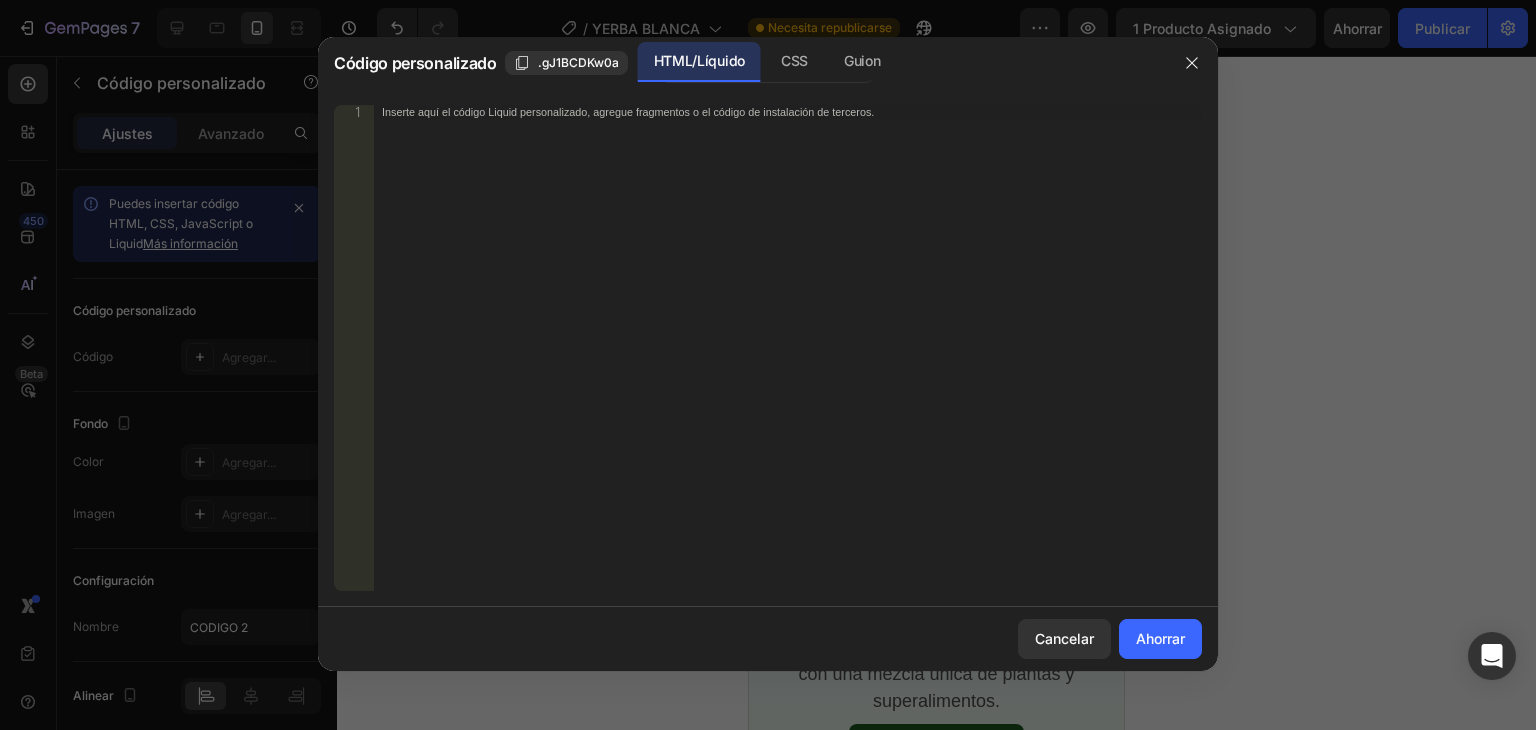 type 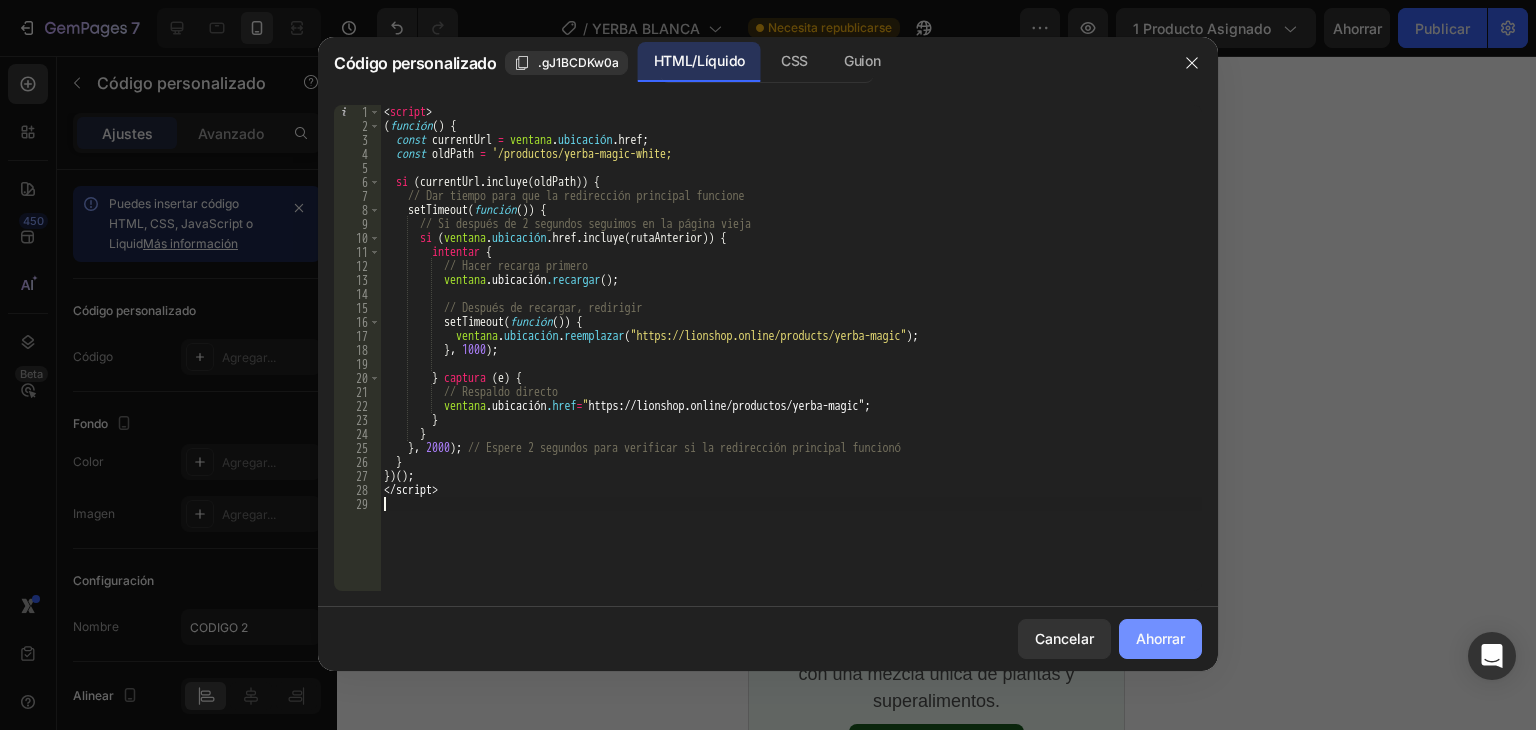 click on "Ahorrar" 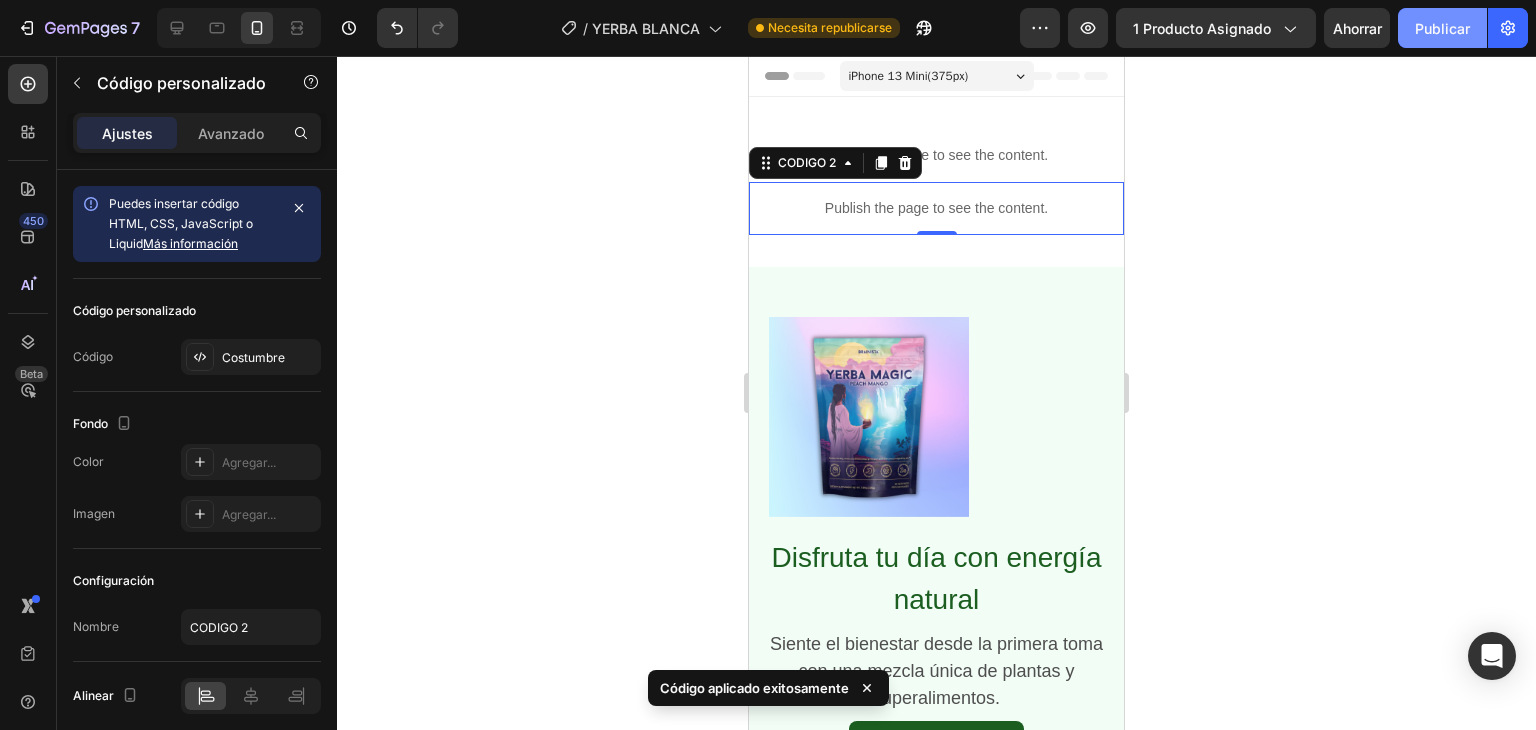 click on "Publicar" at bounding box center (1442, 28) 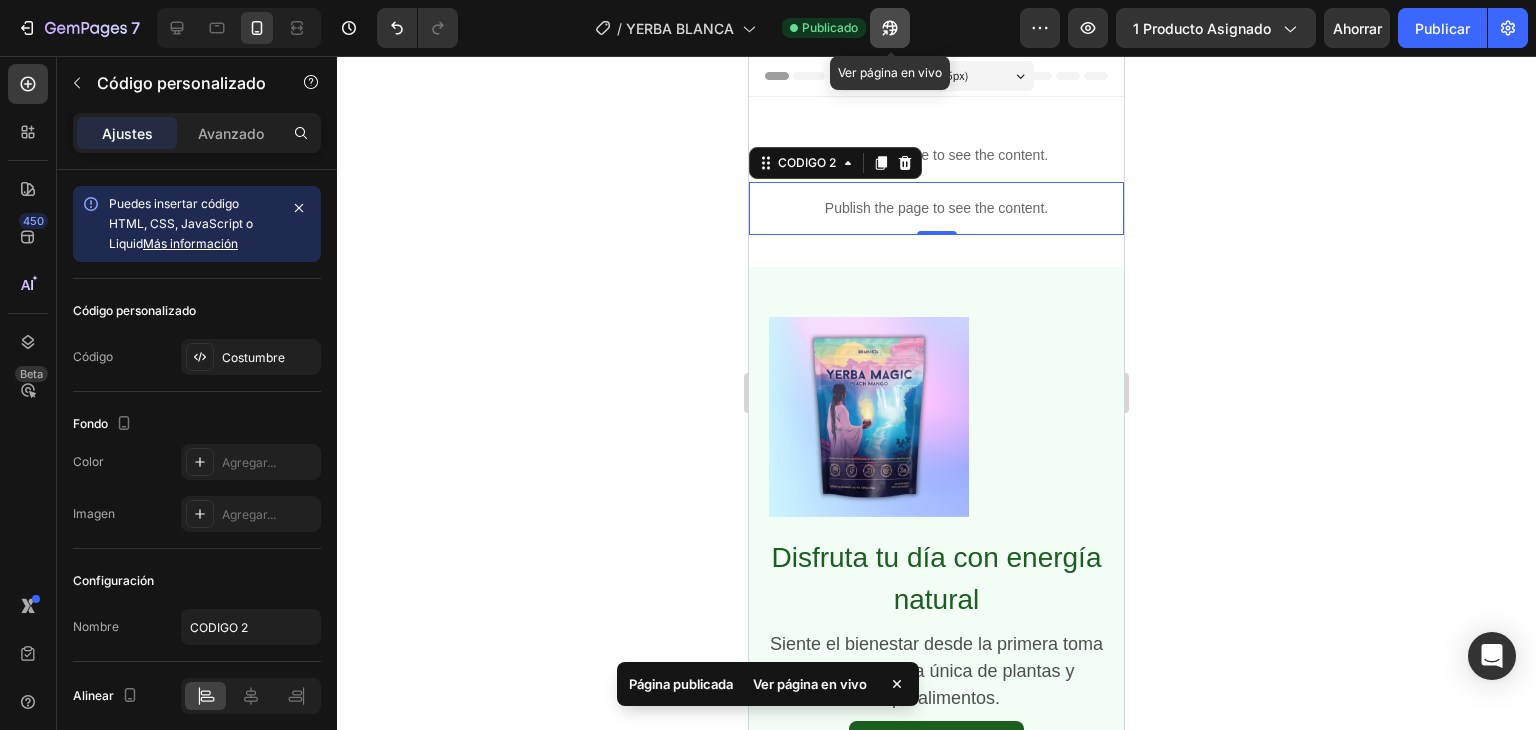 click 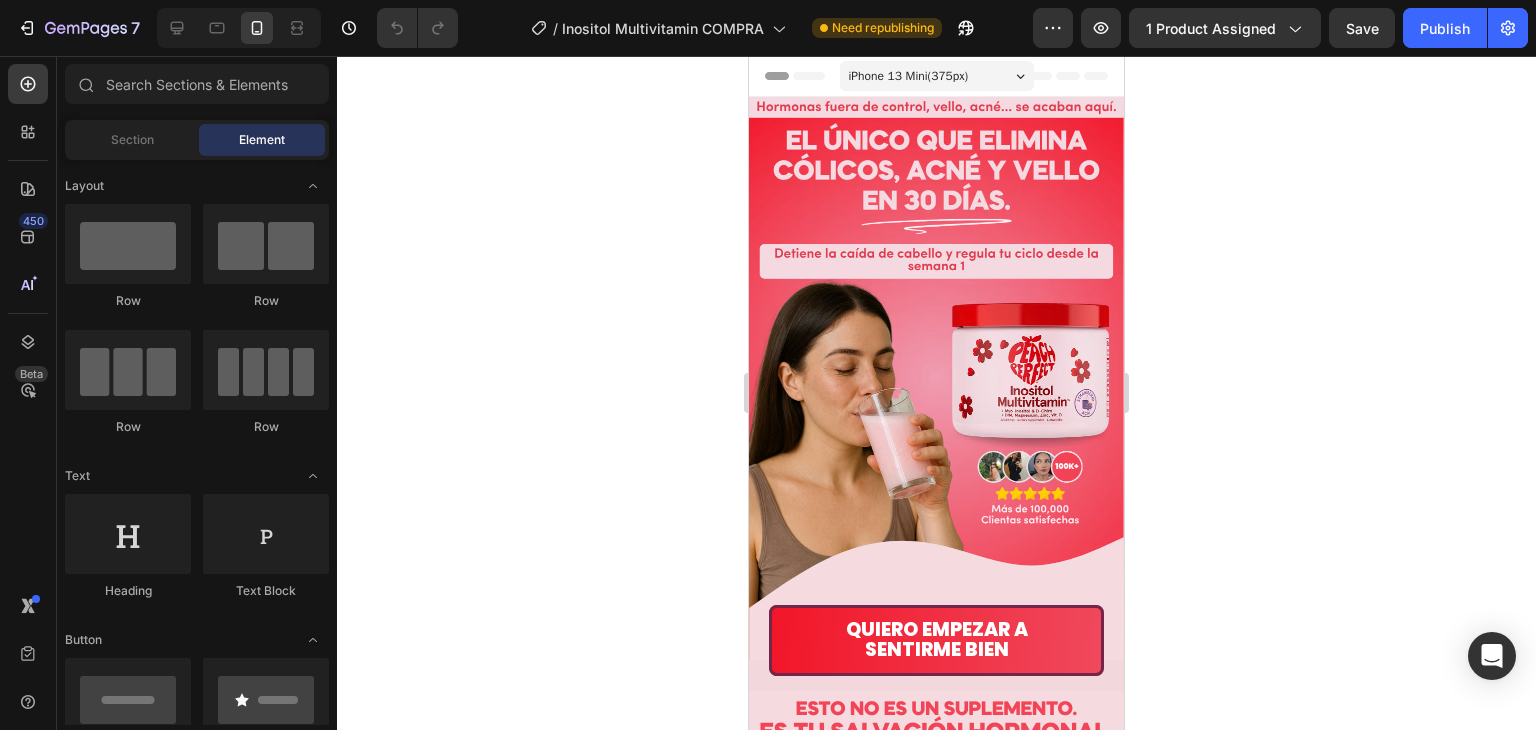 scroll, scrollTop: 0, scrollLeft: 0, axis: both 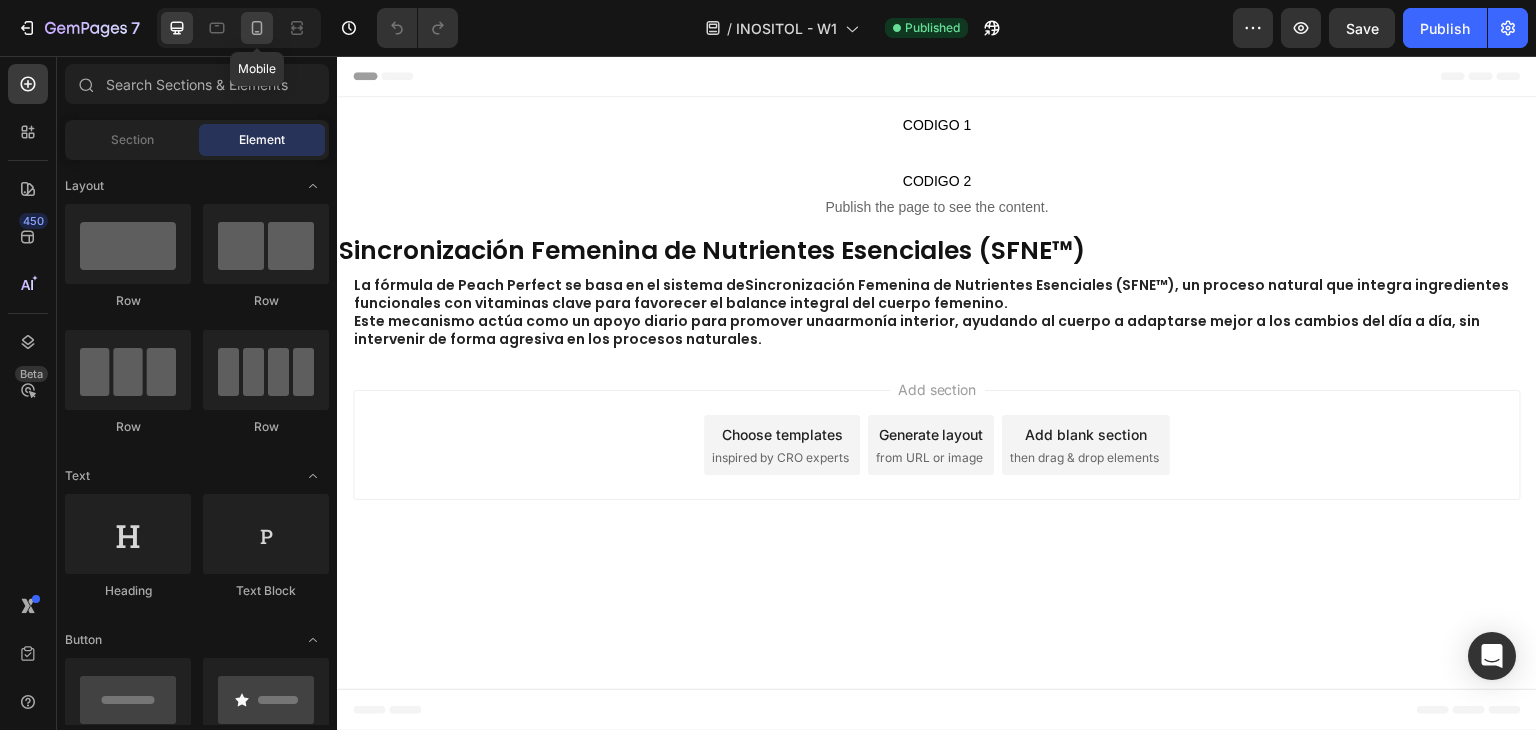 click 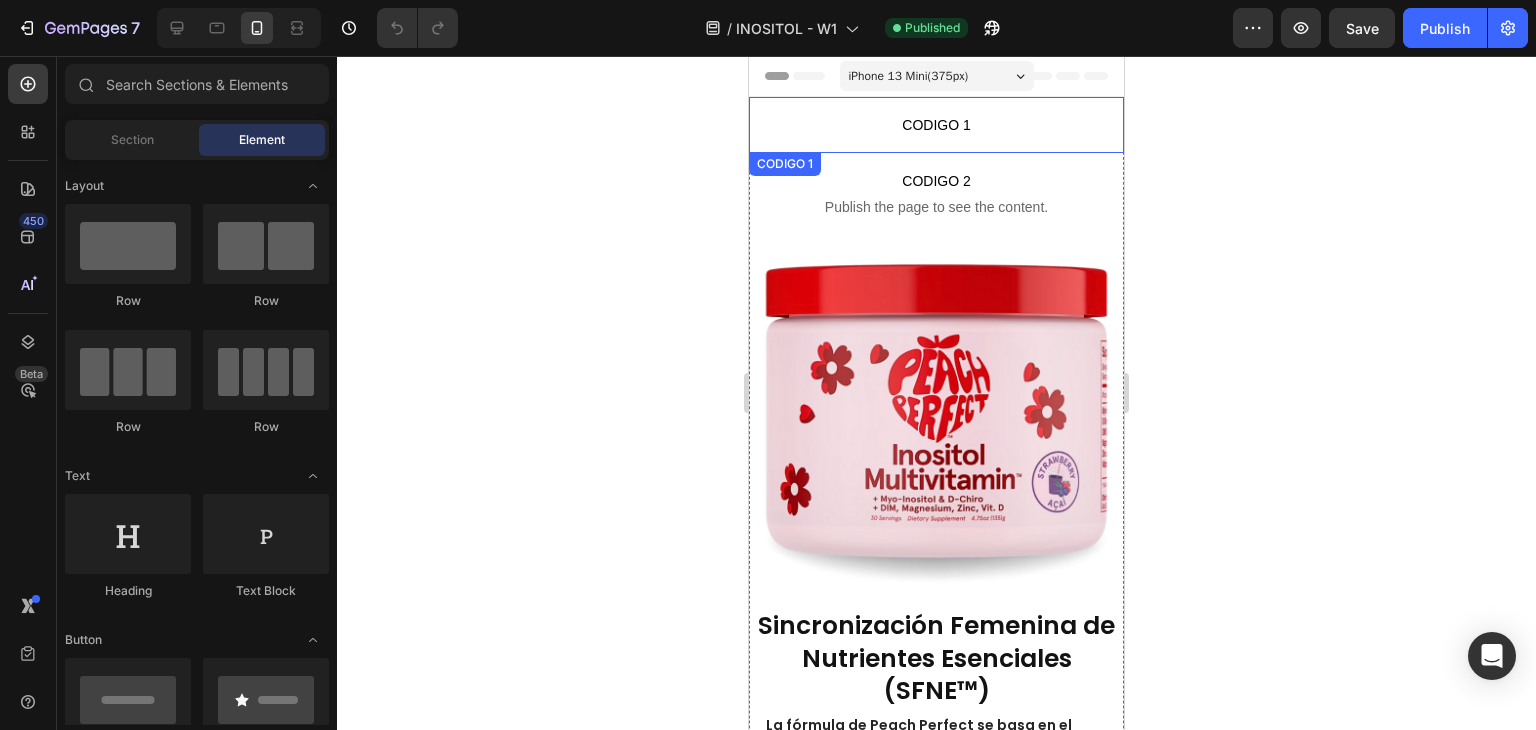 click on "CODIGO 1" at bounding box center (936, 125) 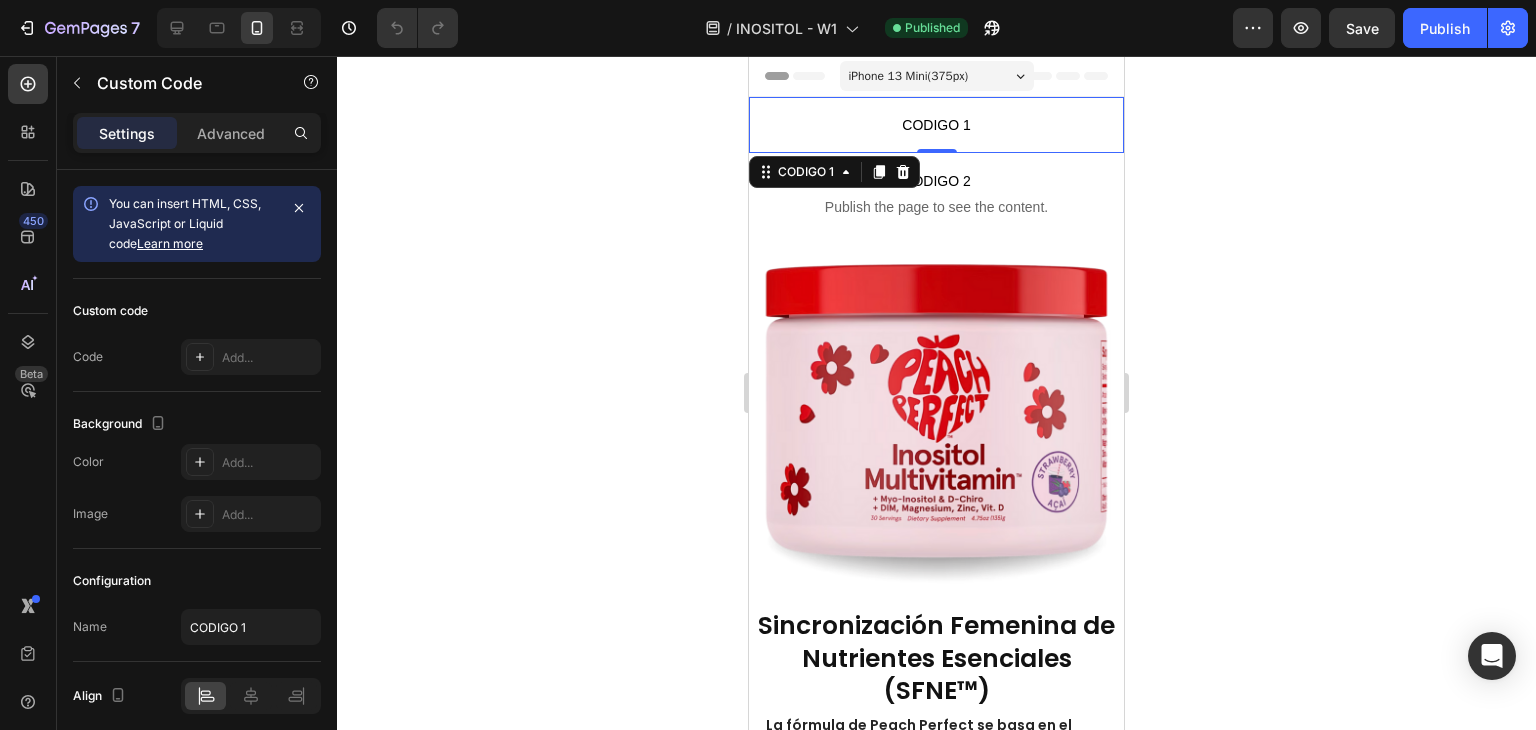 drag, startPoint x: 867, startPoint y: 120, endPoint x: 1398, endPoint y: 221, distance: 540.52014 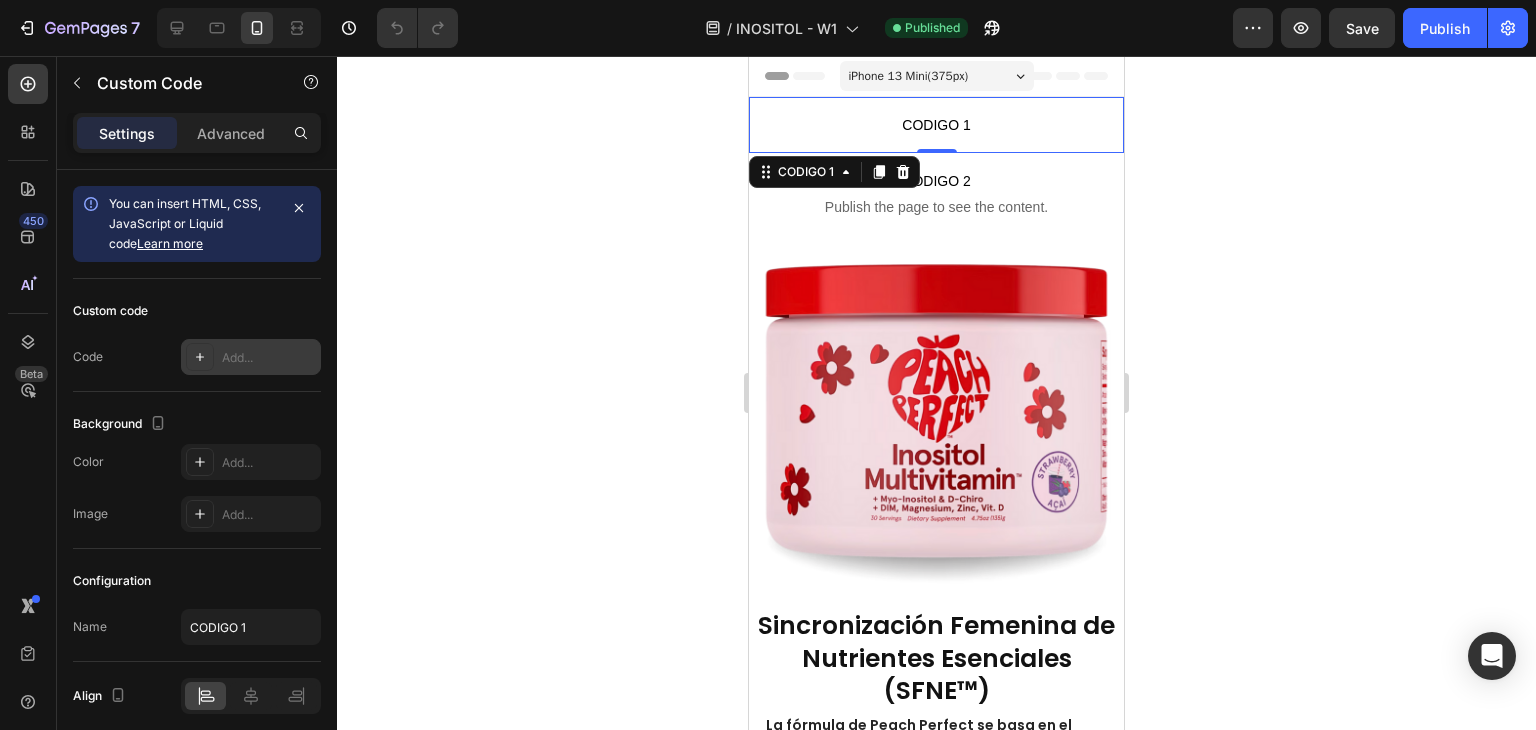 click on "Add..." at bounding box center [251, 357] 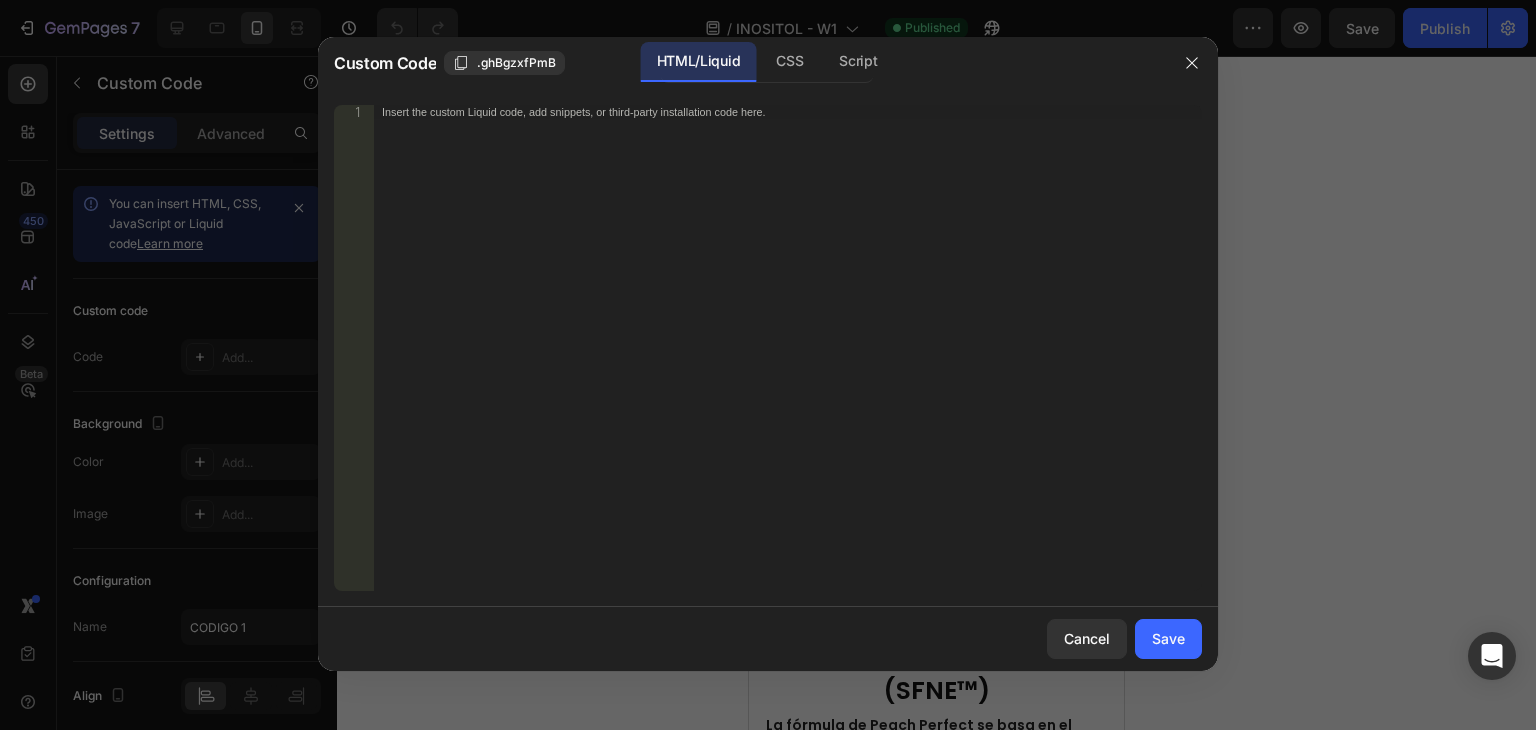 type 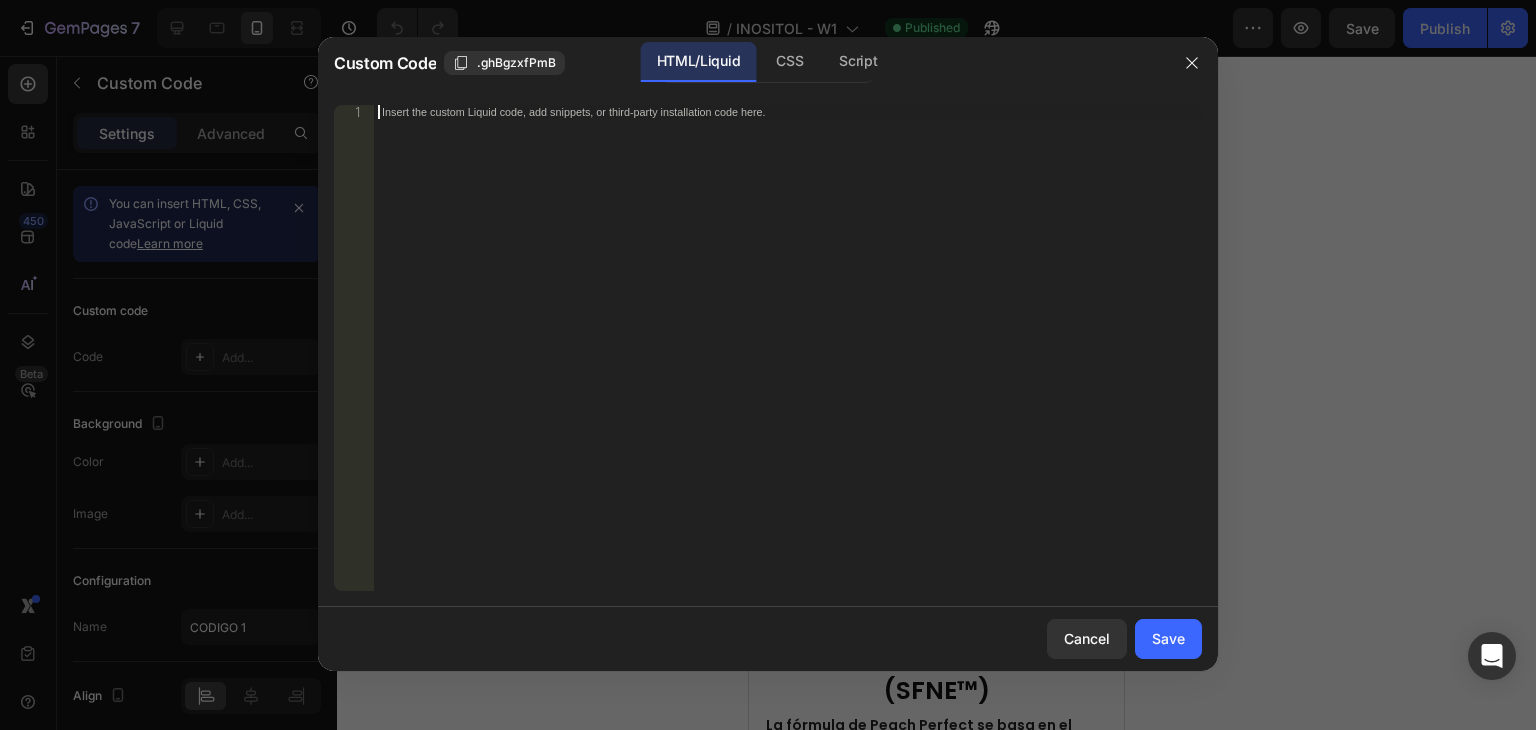 click on "Insert the custom Liquid code, add snippets, or third-party installation code here." at bounding box center [788, 362] 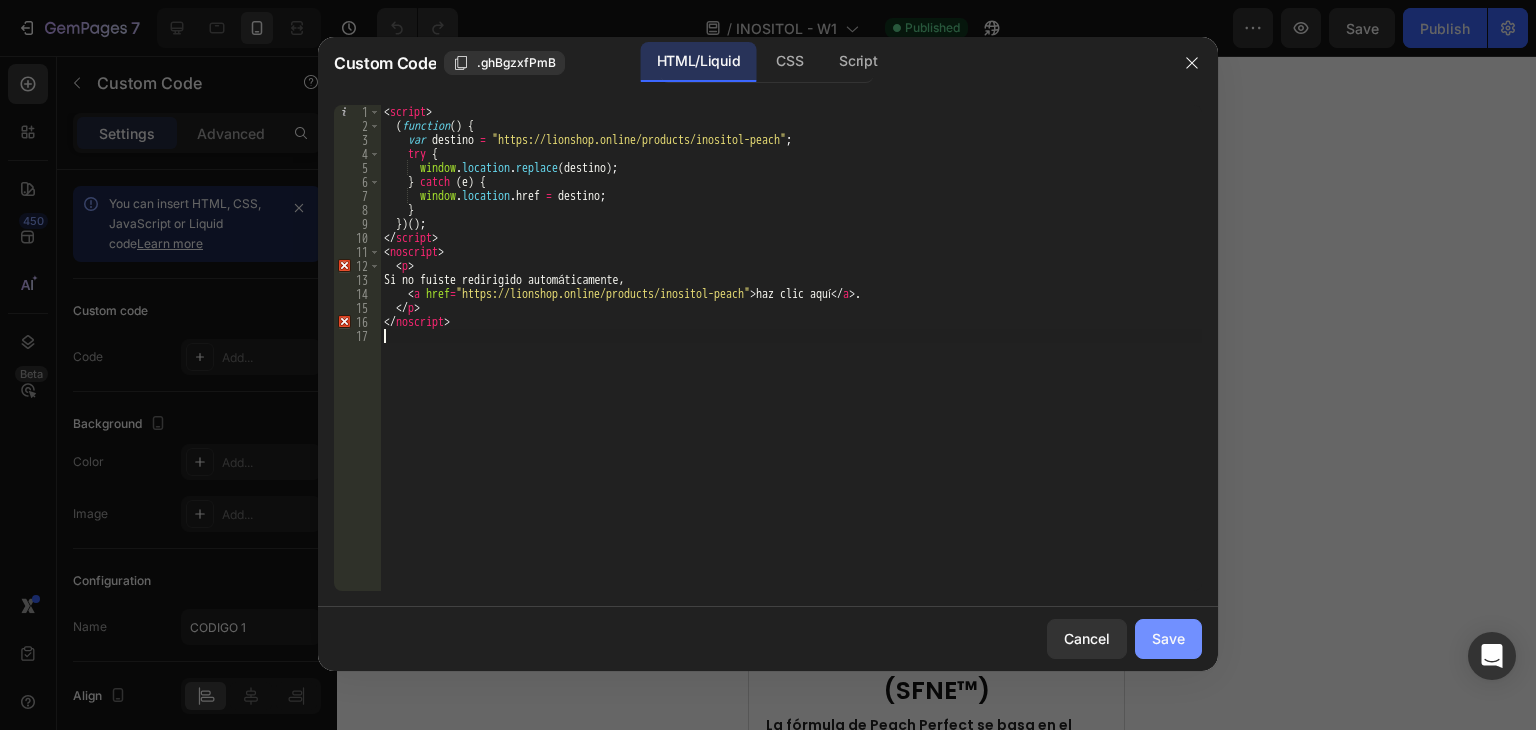 click on "Save" at bounding box center (1168, 638) 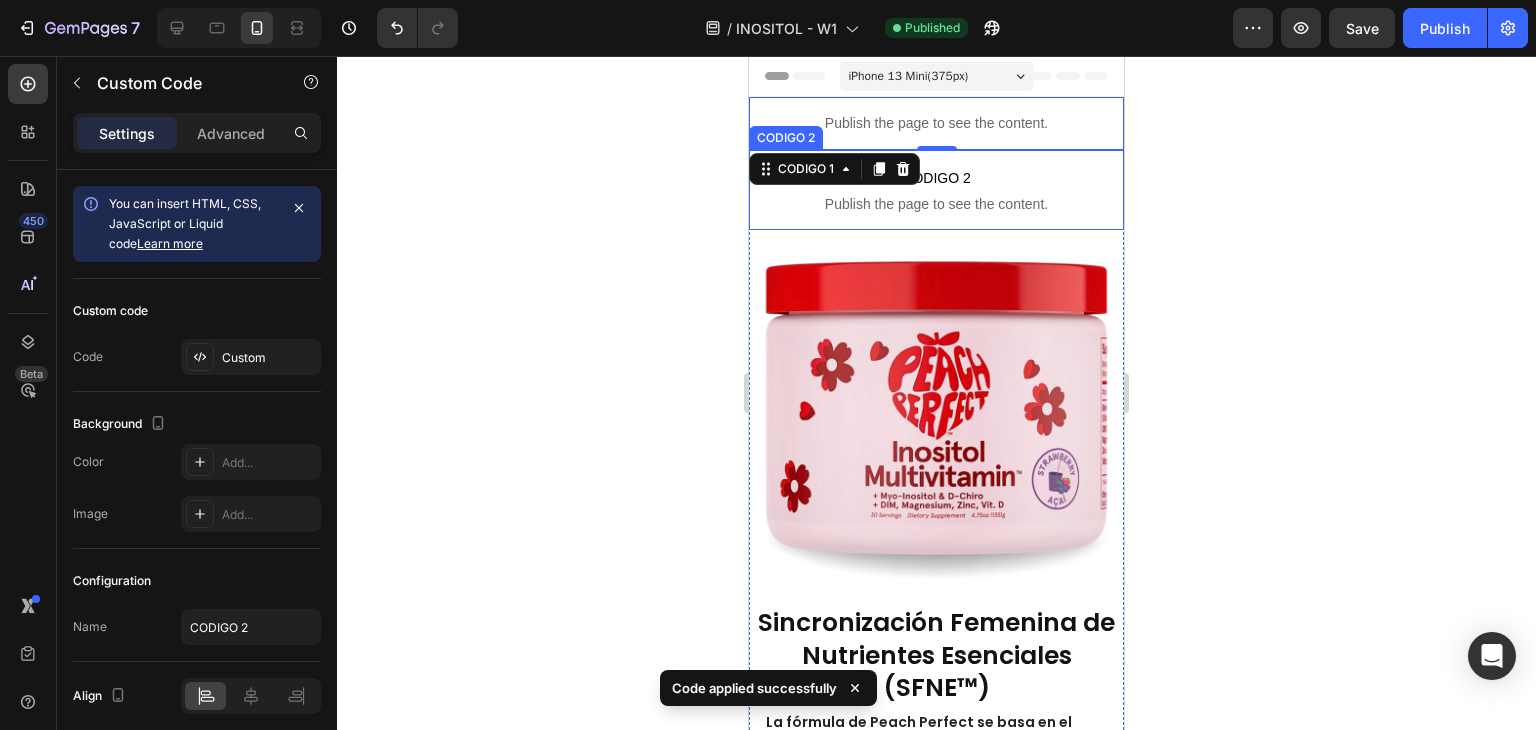click on "CODIGO 2" at bounding box center [936, 178] 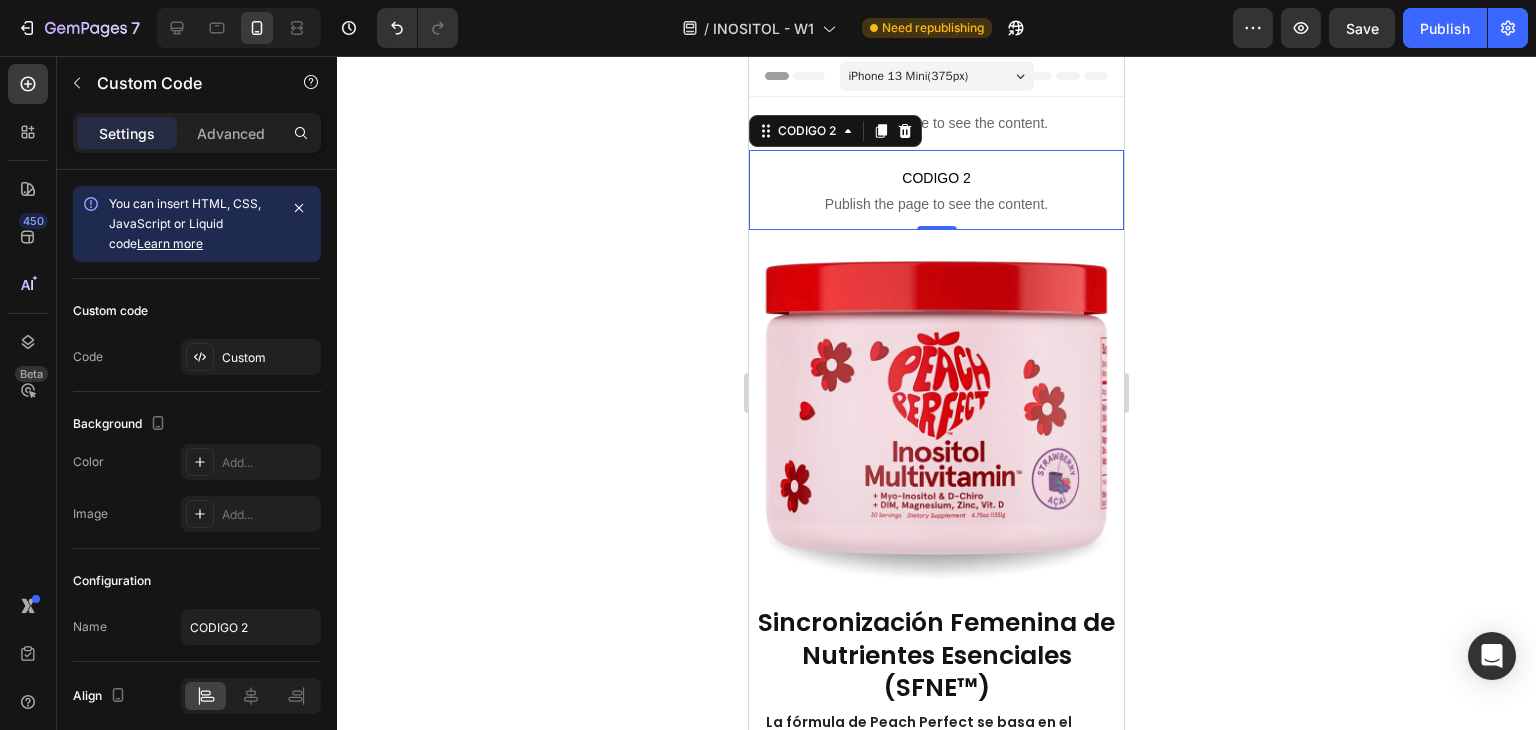 click on "CODIGO 2" at bounding box center (936, 178) 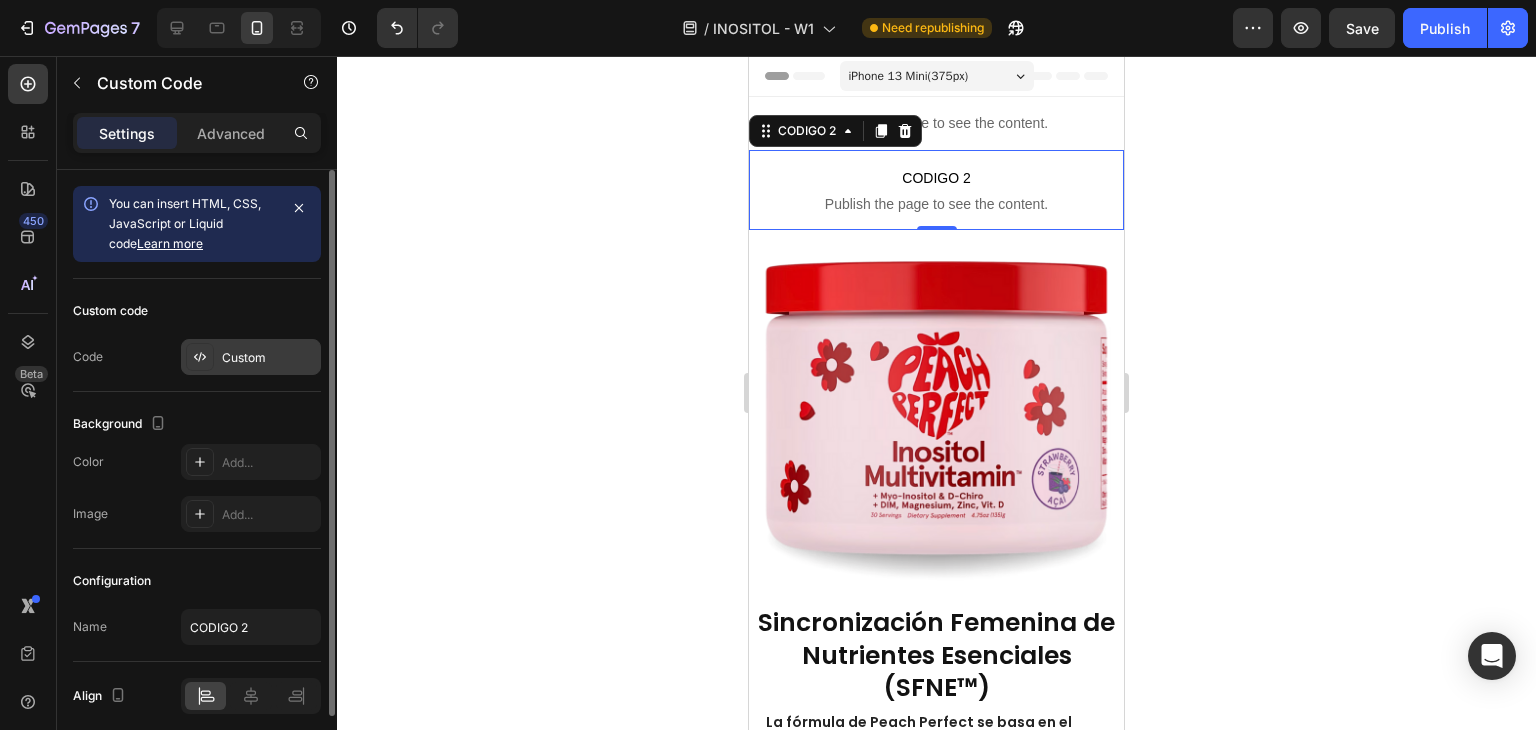 click on "Custom" at bounding box center [269, 358] 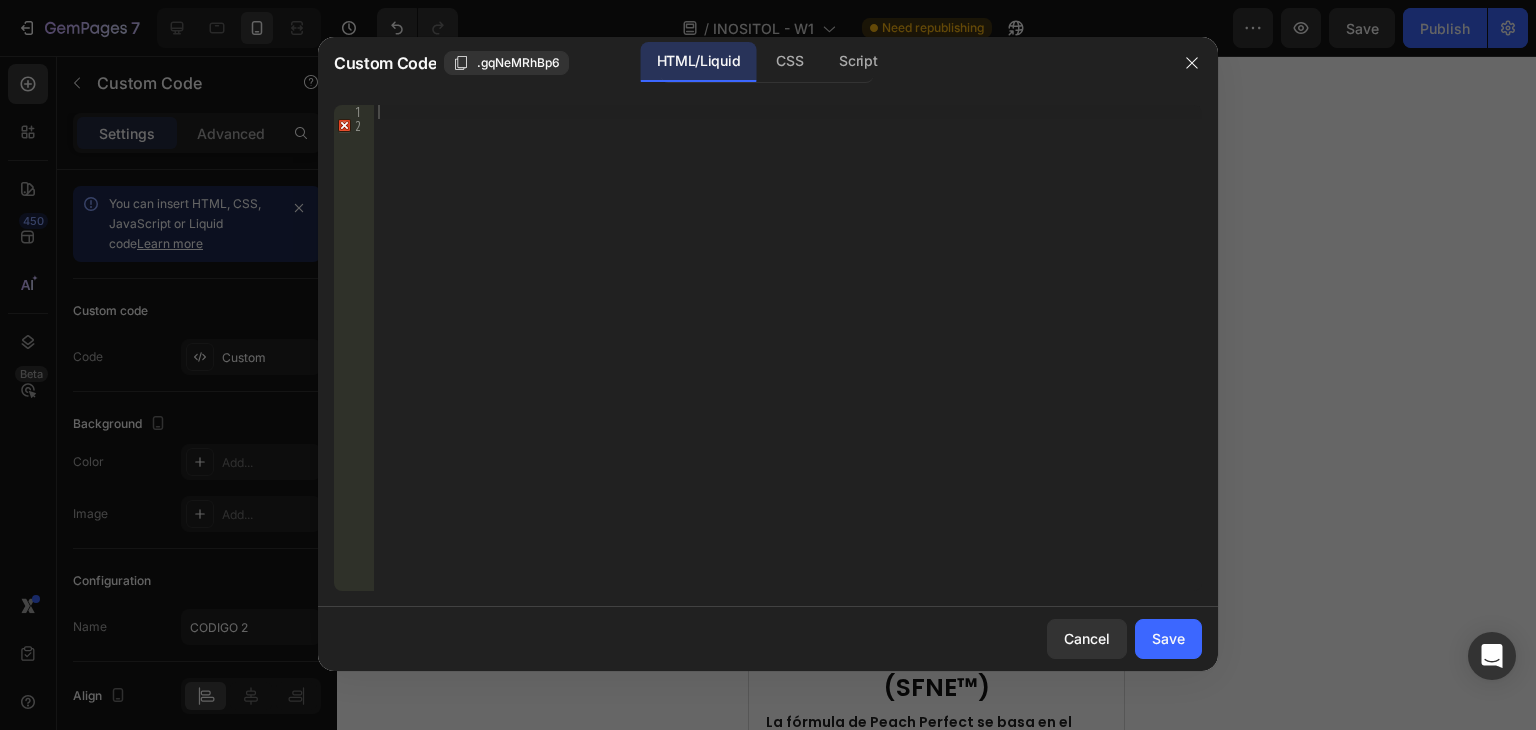 type 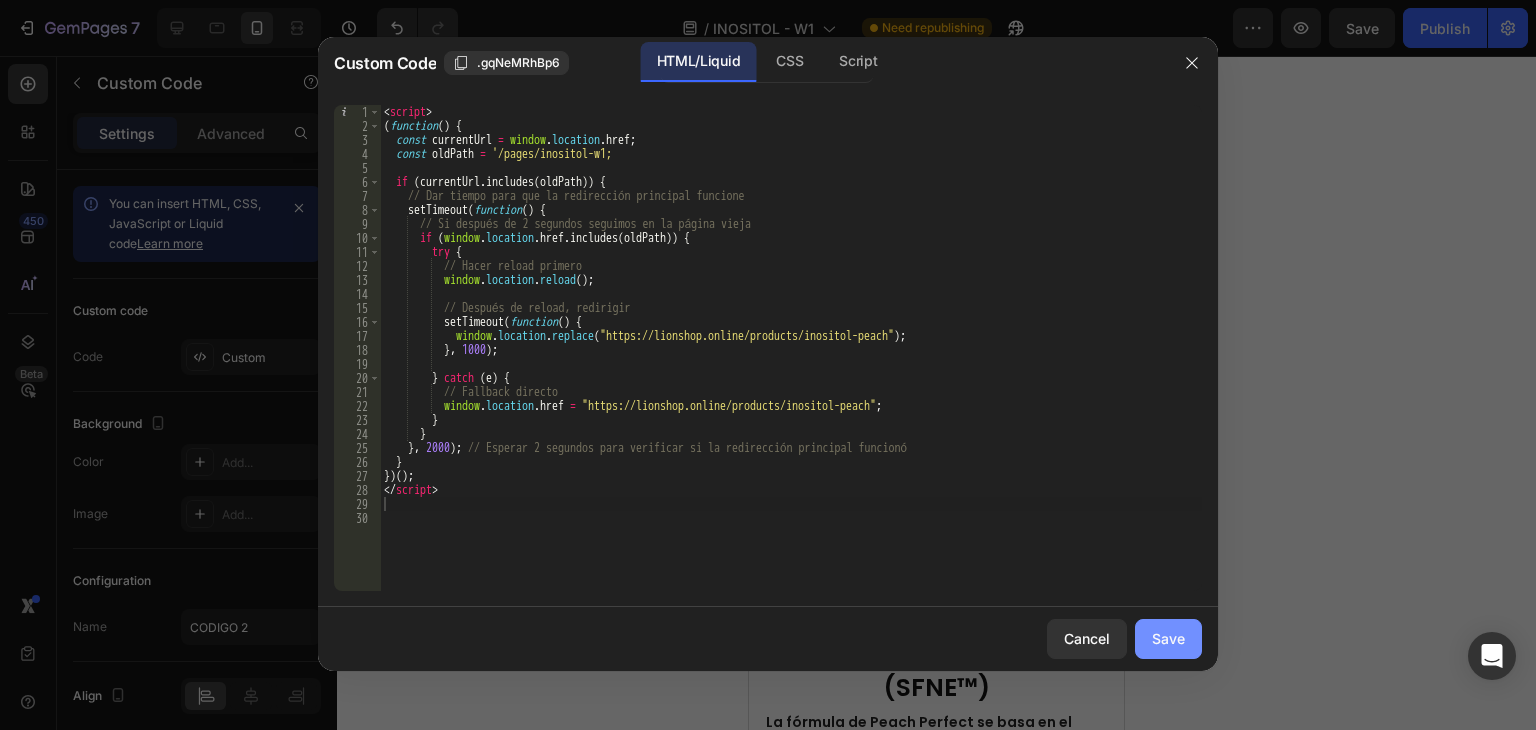 click on "Save" at bounding box center [1168, 638] 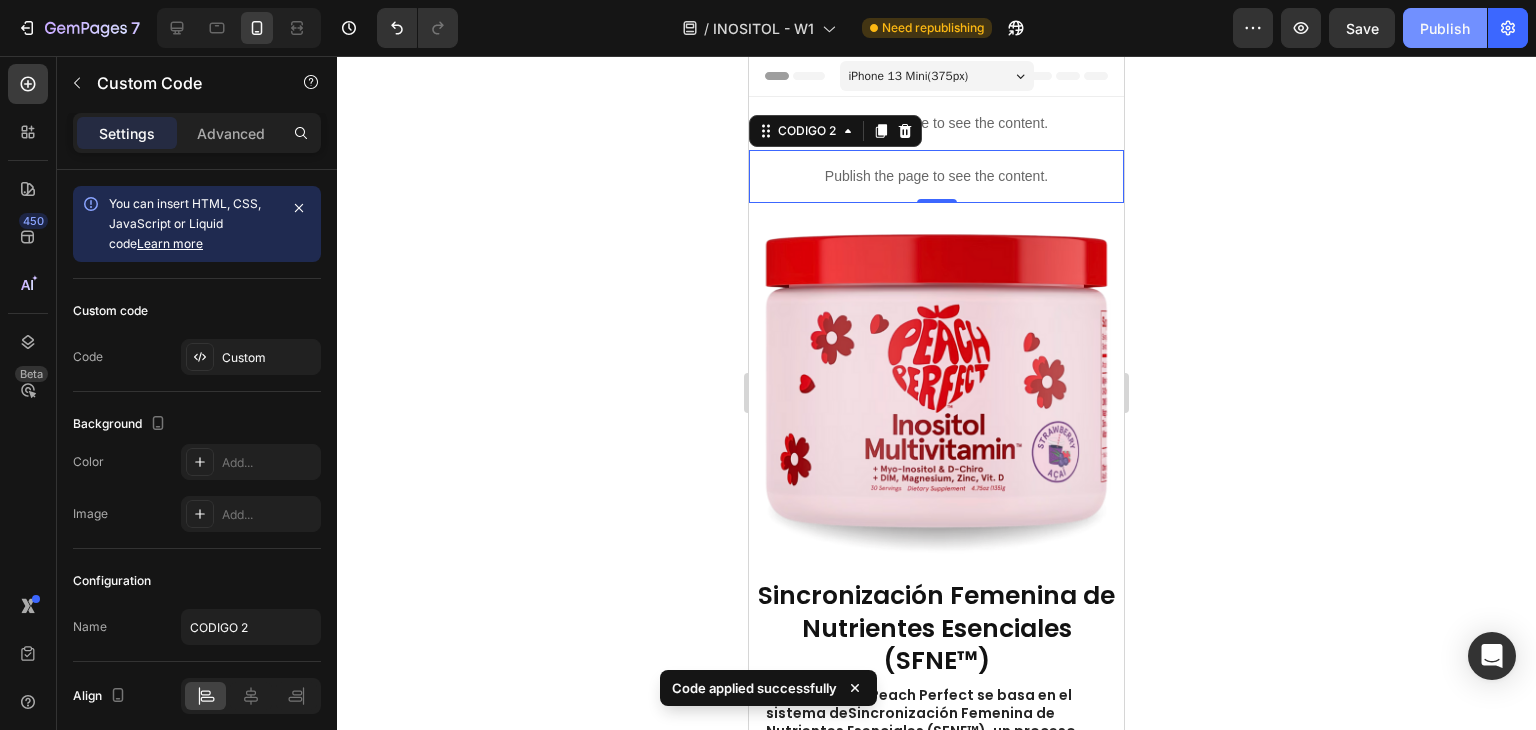 click on "Publish" at bounding box center (1445, 28) 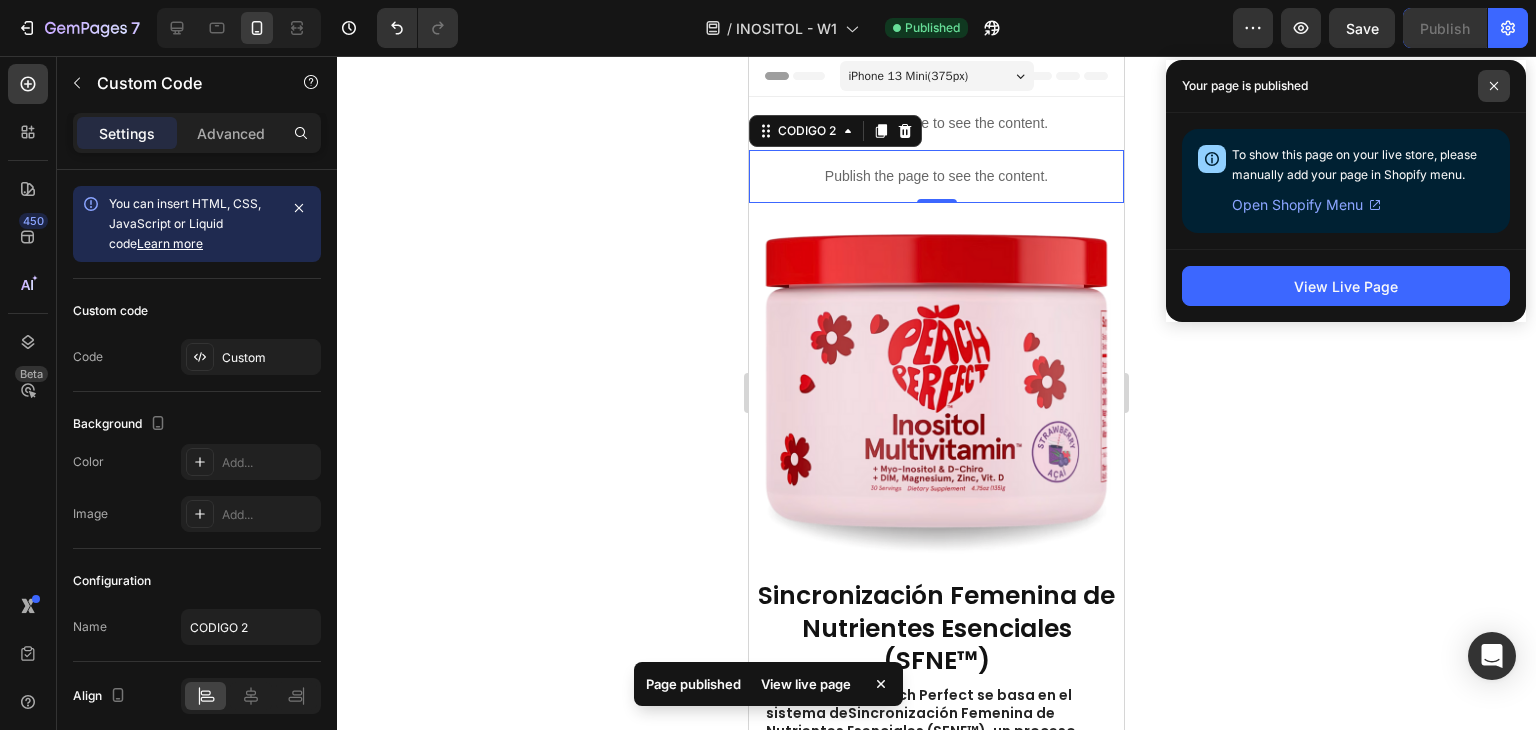 click at bounding box center [1494, 86] 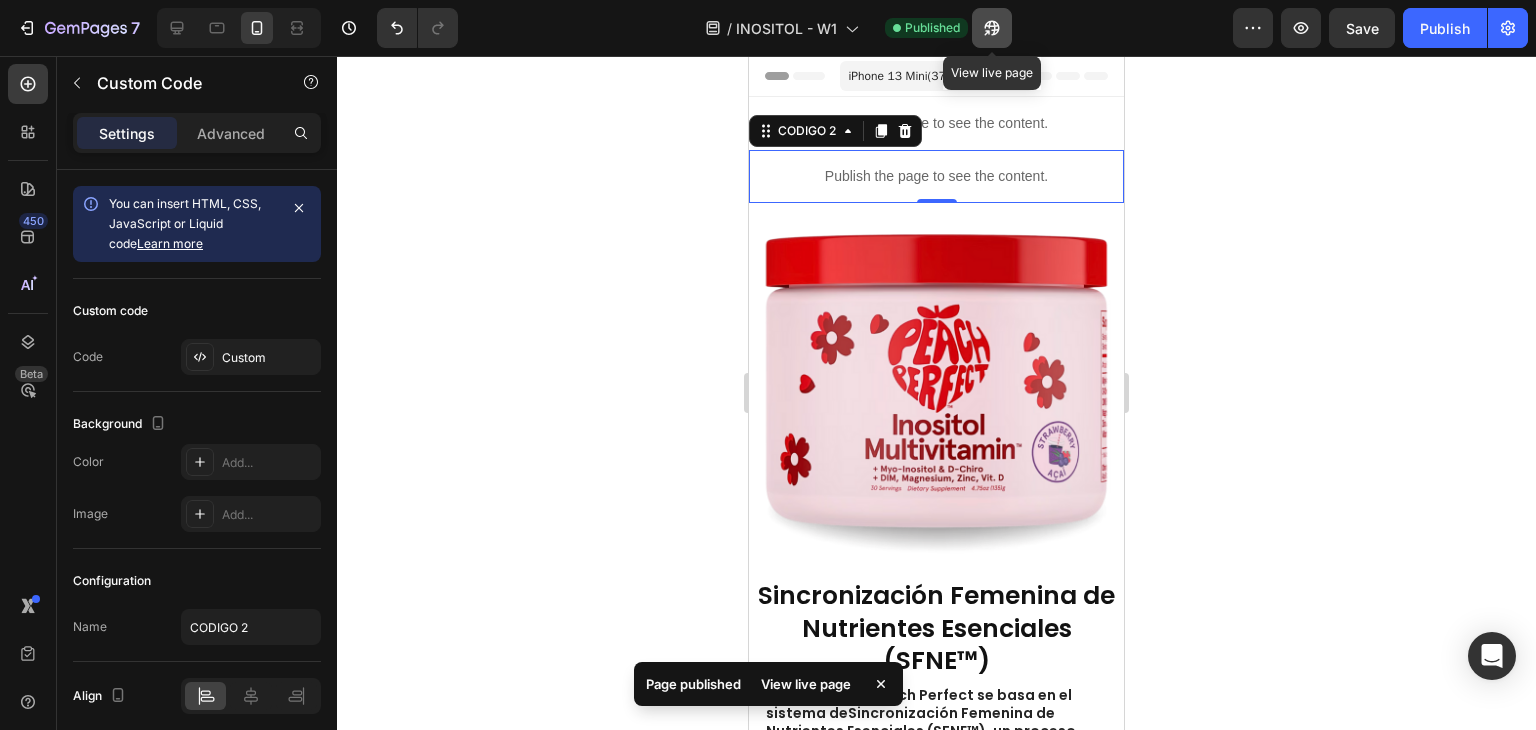 click 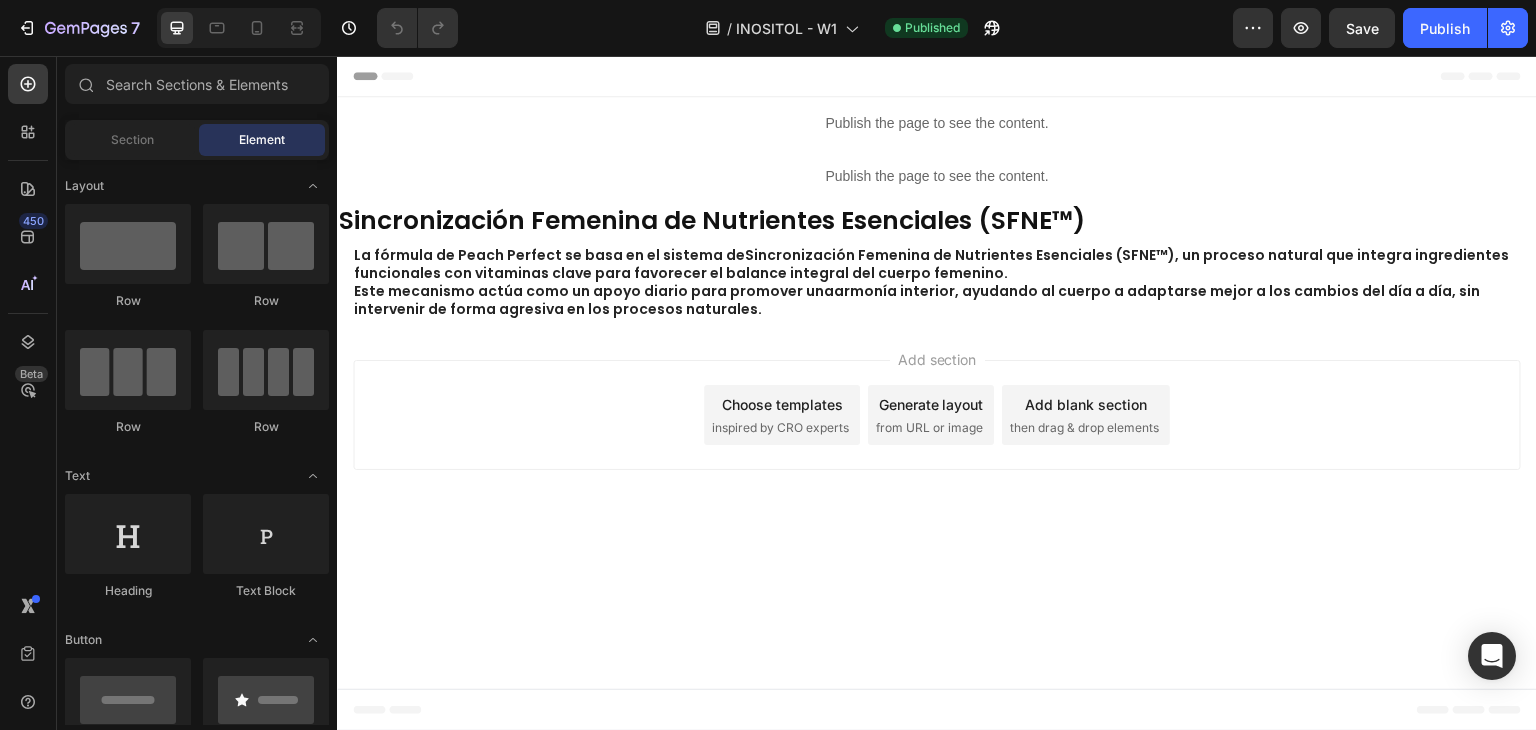 scroll, scrollTop: 0, scrollLeft: 0, axis: both 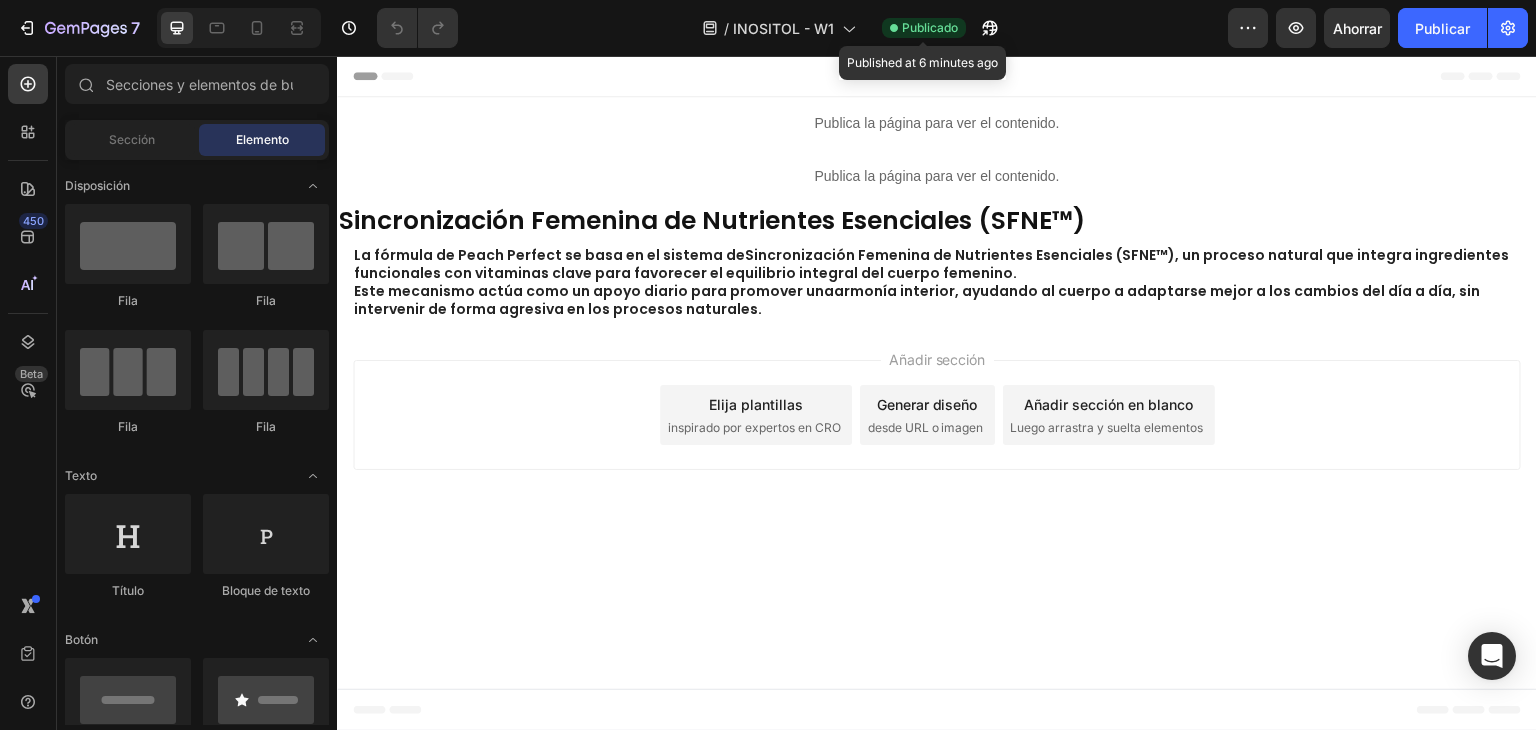 click 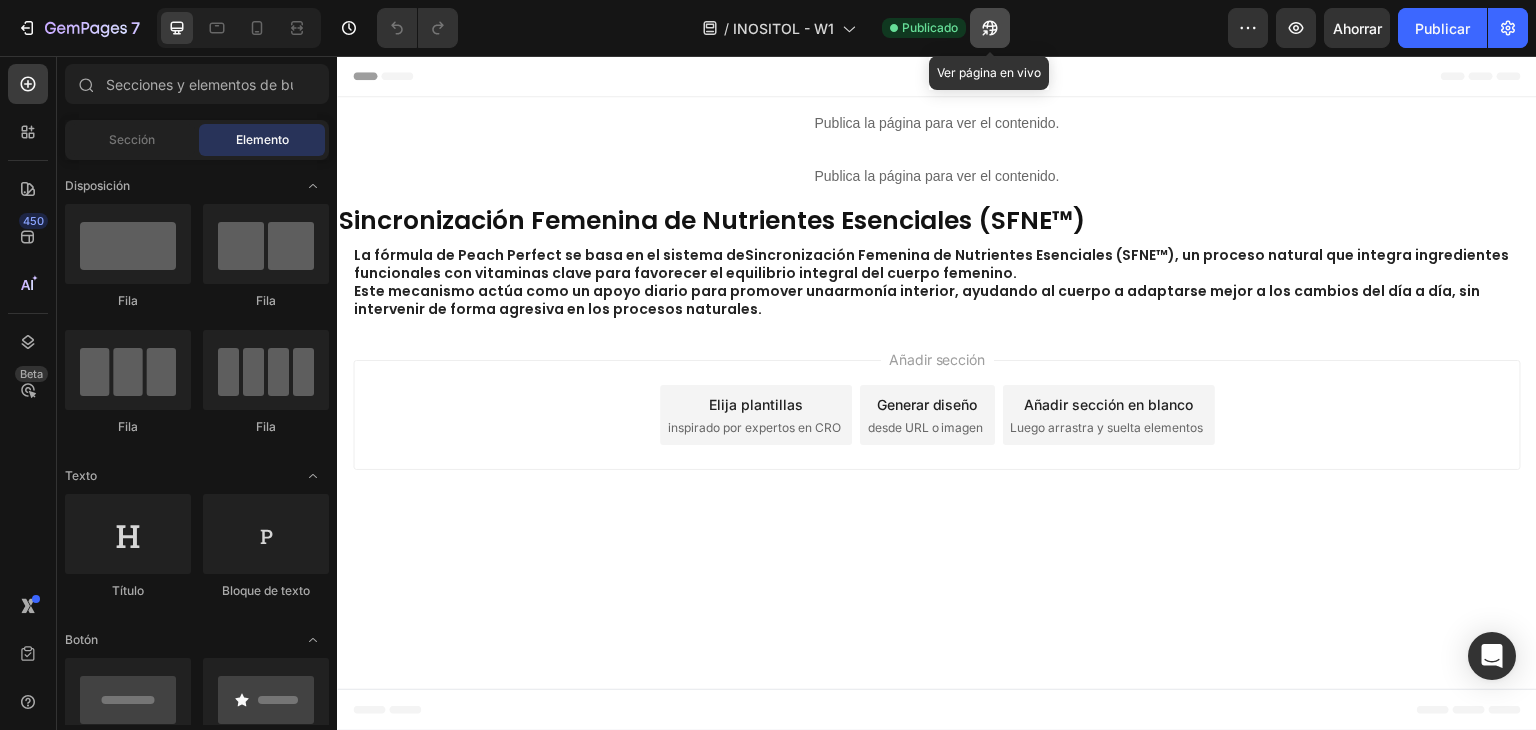 click 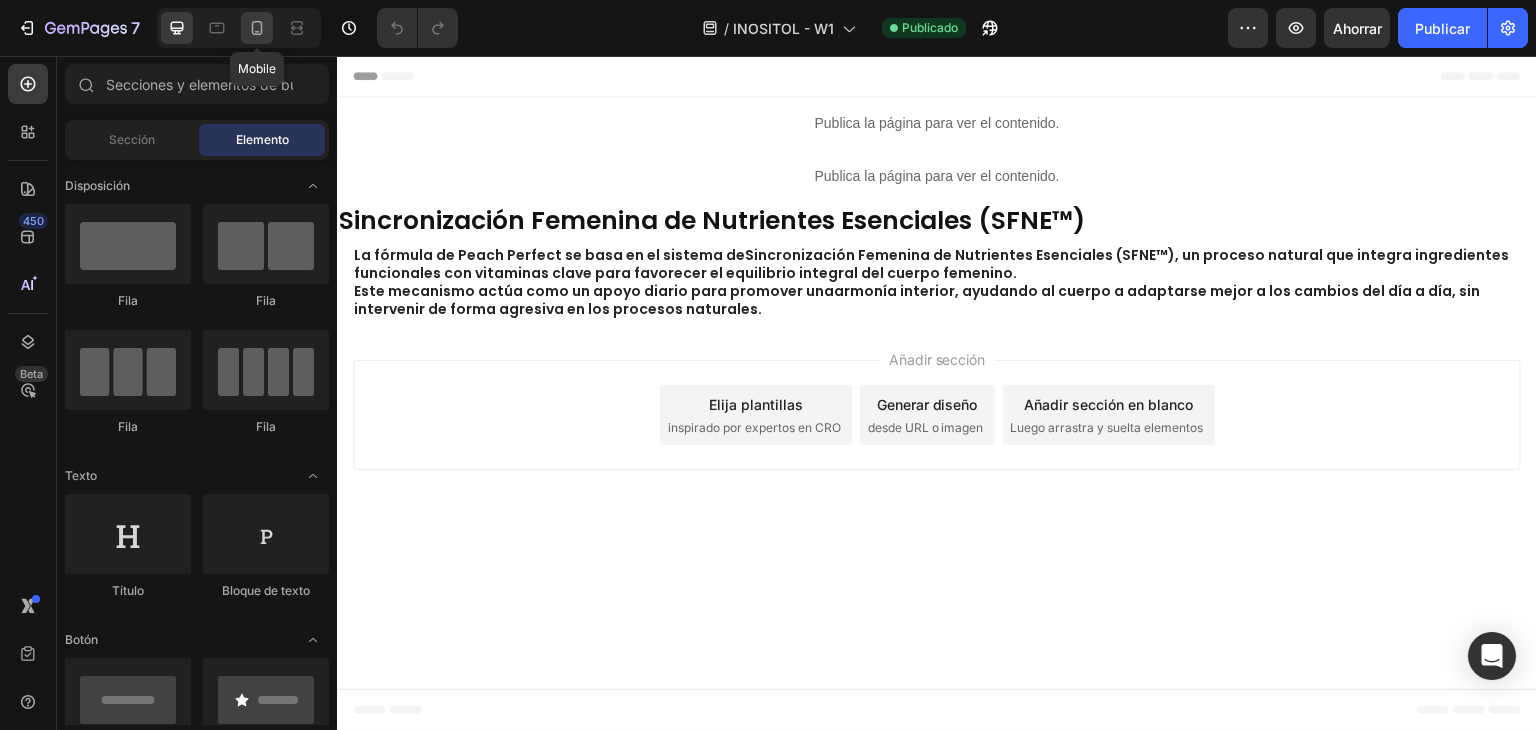click 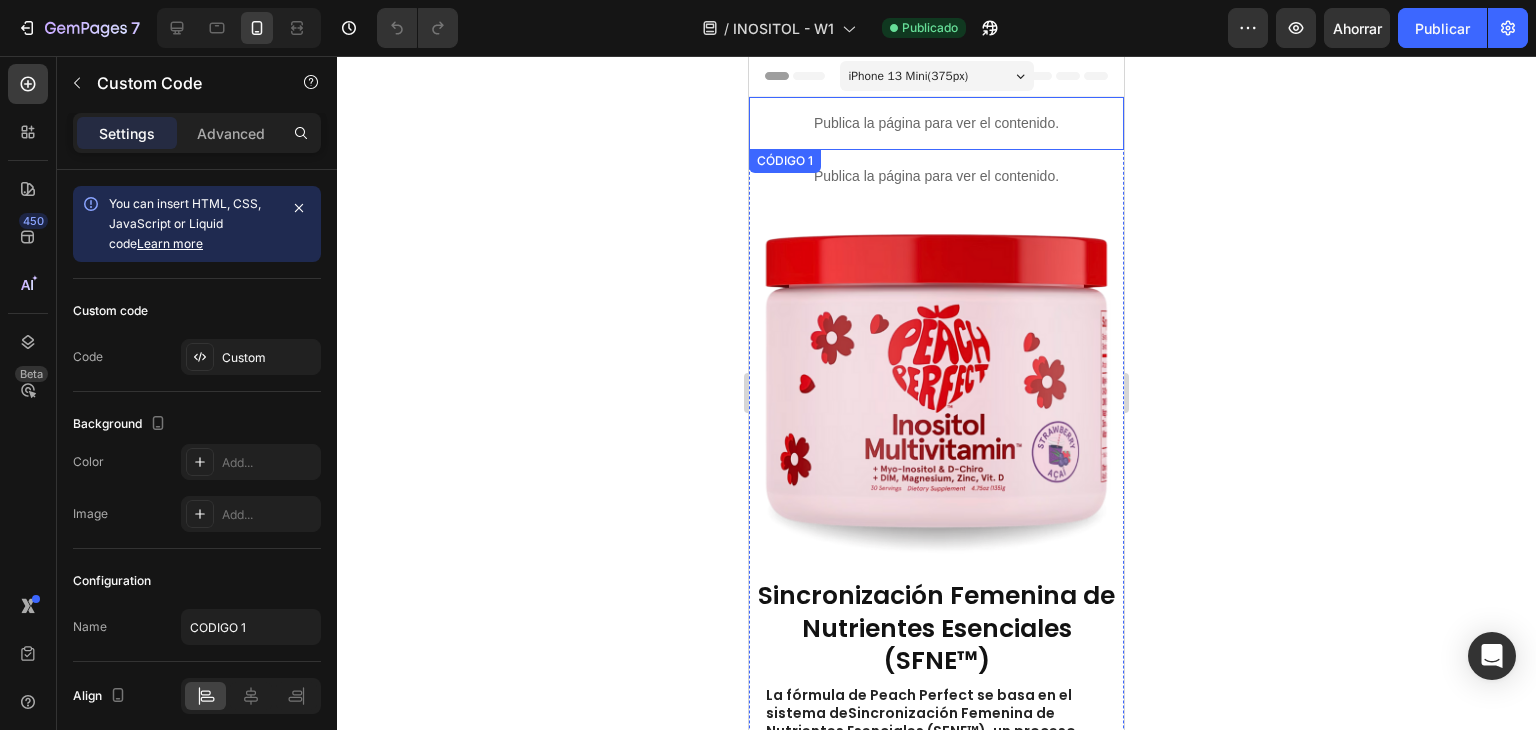 click on "Publica la página para ver el contenido." at bounding box center [936, 123] 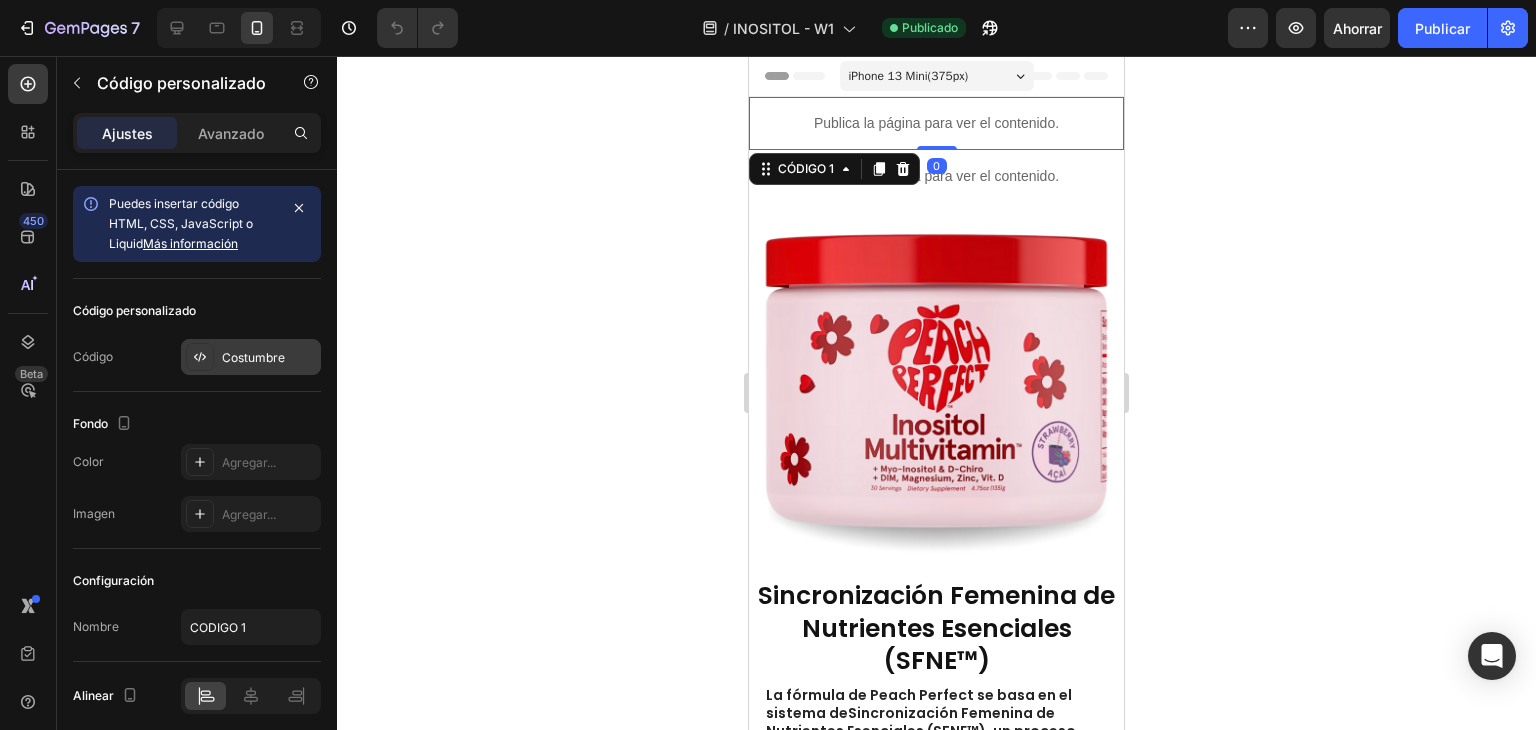 click on "Costumbre" at bounding box center (253, 357) 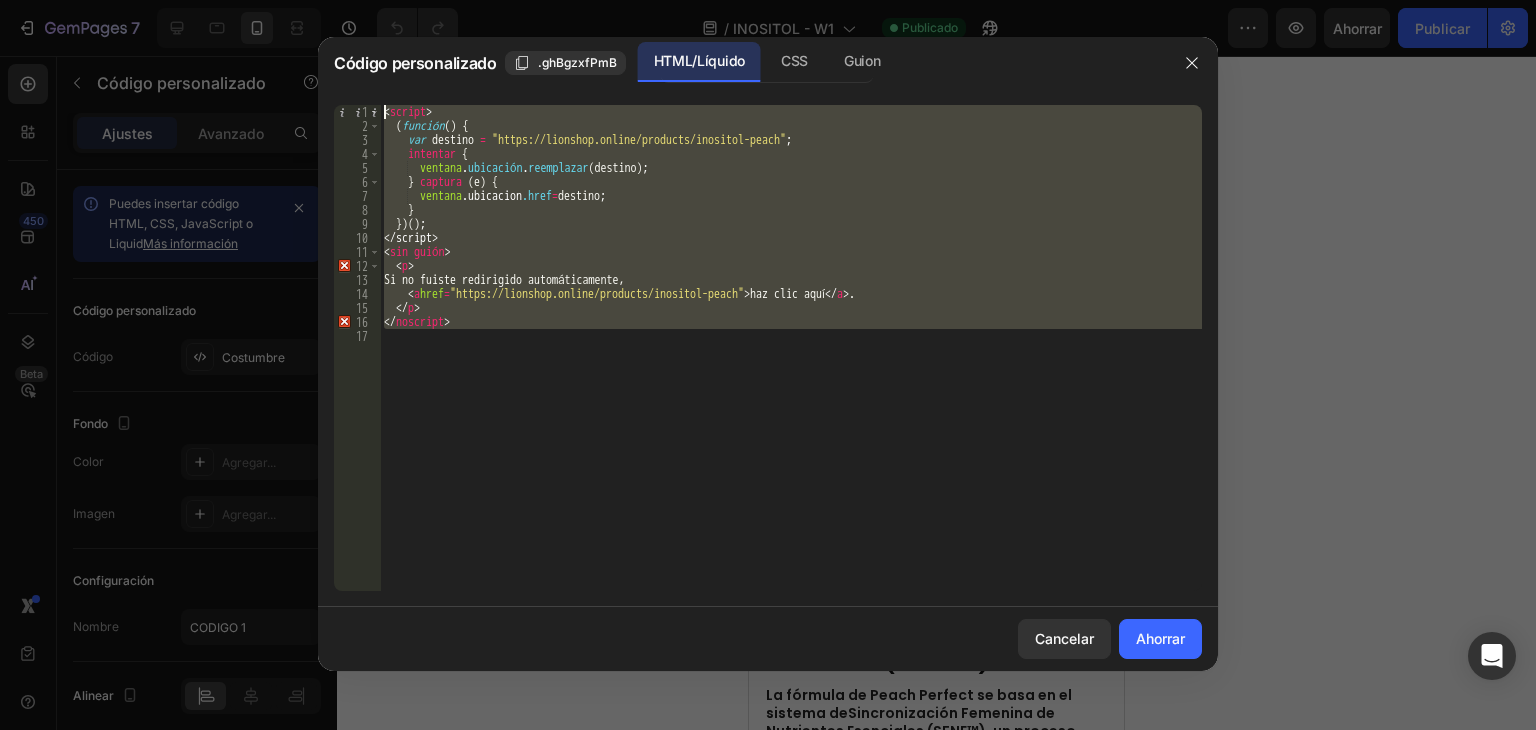 drag, startPoint x: 480, startPoint y: 333, endPoint x: 367, endPoint y: 55, distance: 300.08832 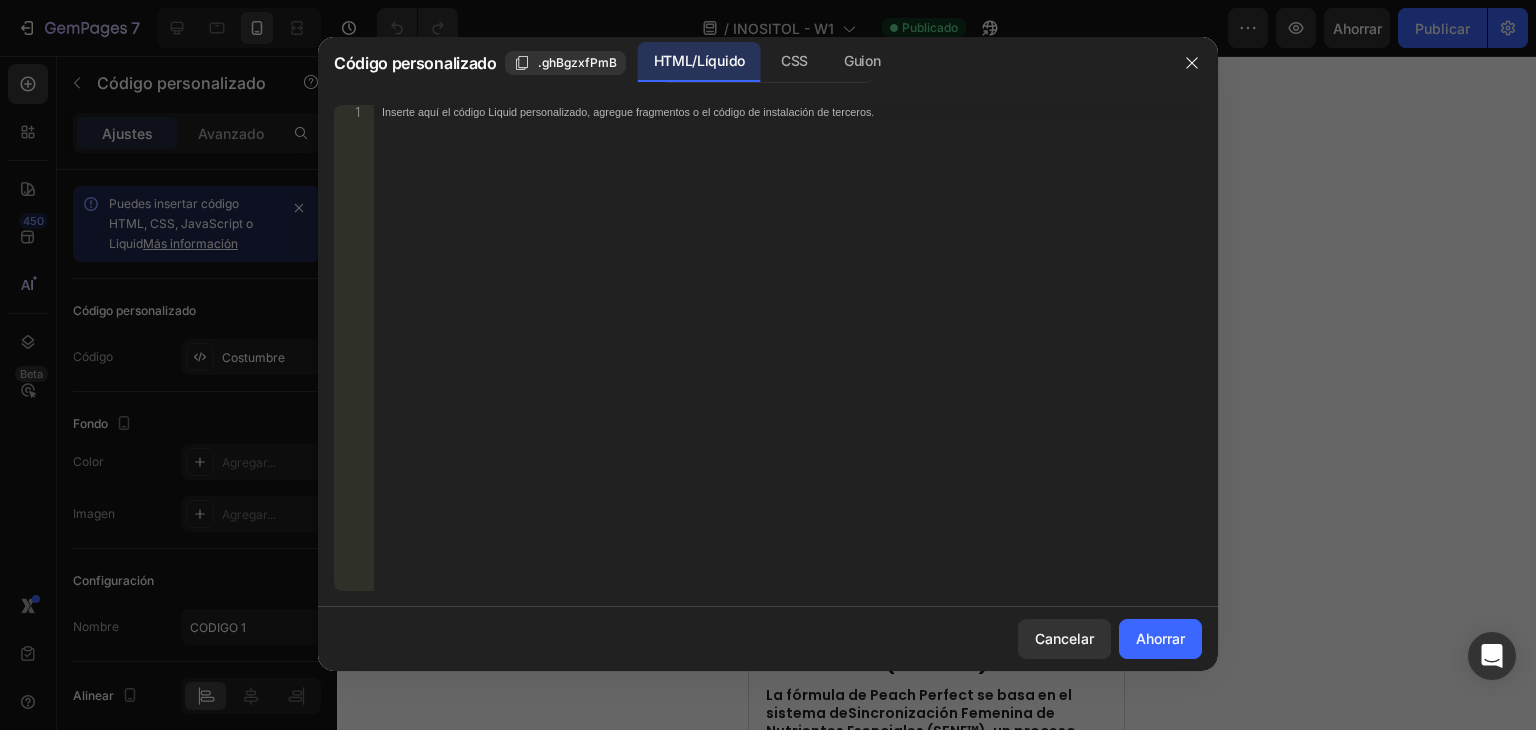 click on "Cancelar Ahorrar" at bounding box center (768, 639) 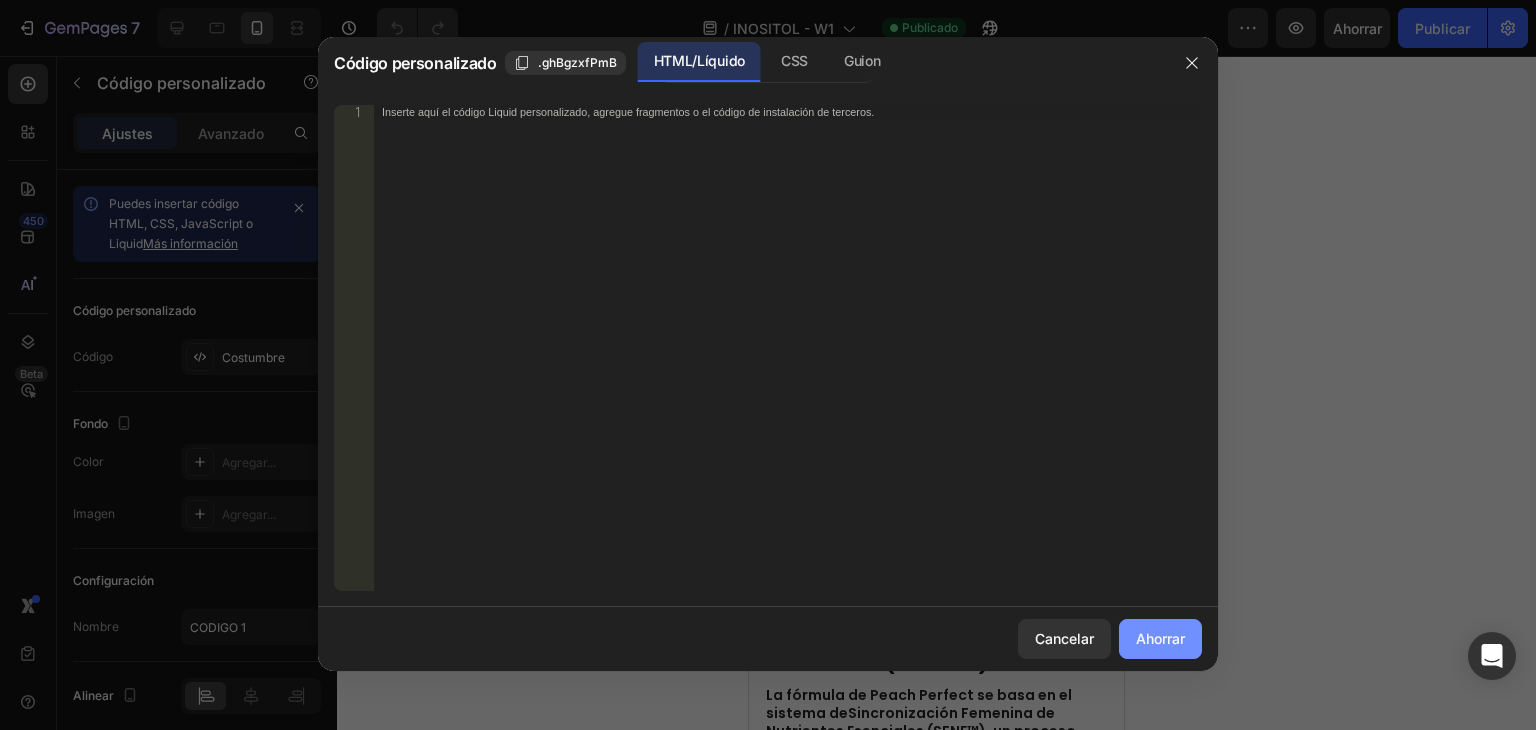click on "Ahorrar" at bounding box center [1160, 638] 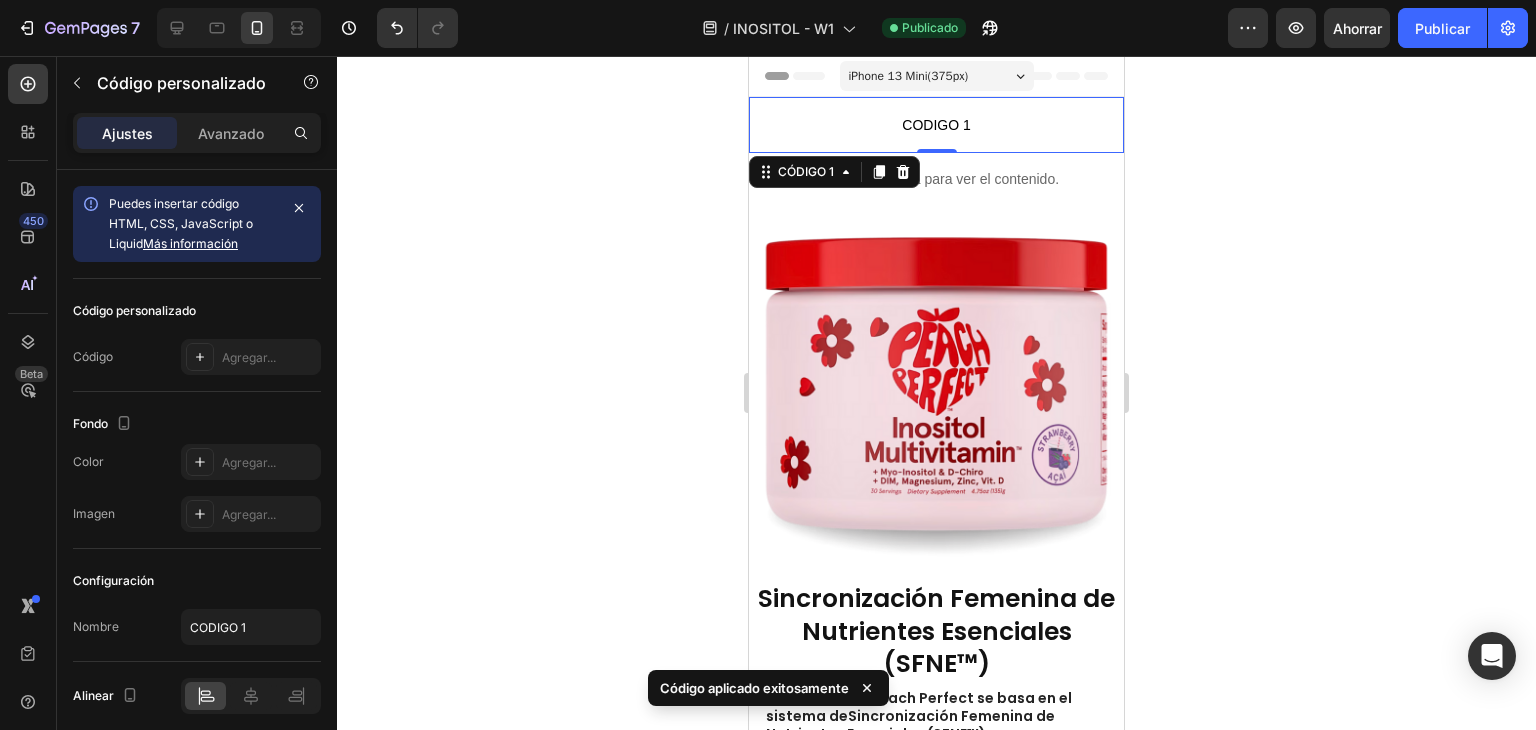 click on "0" at bounding box center (937, 169) 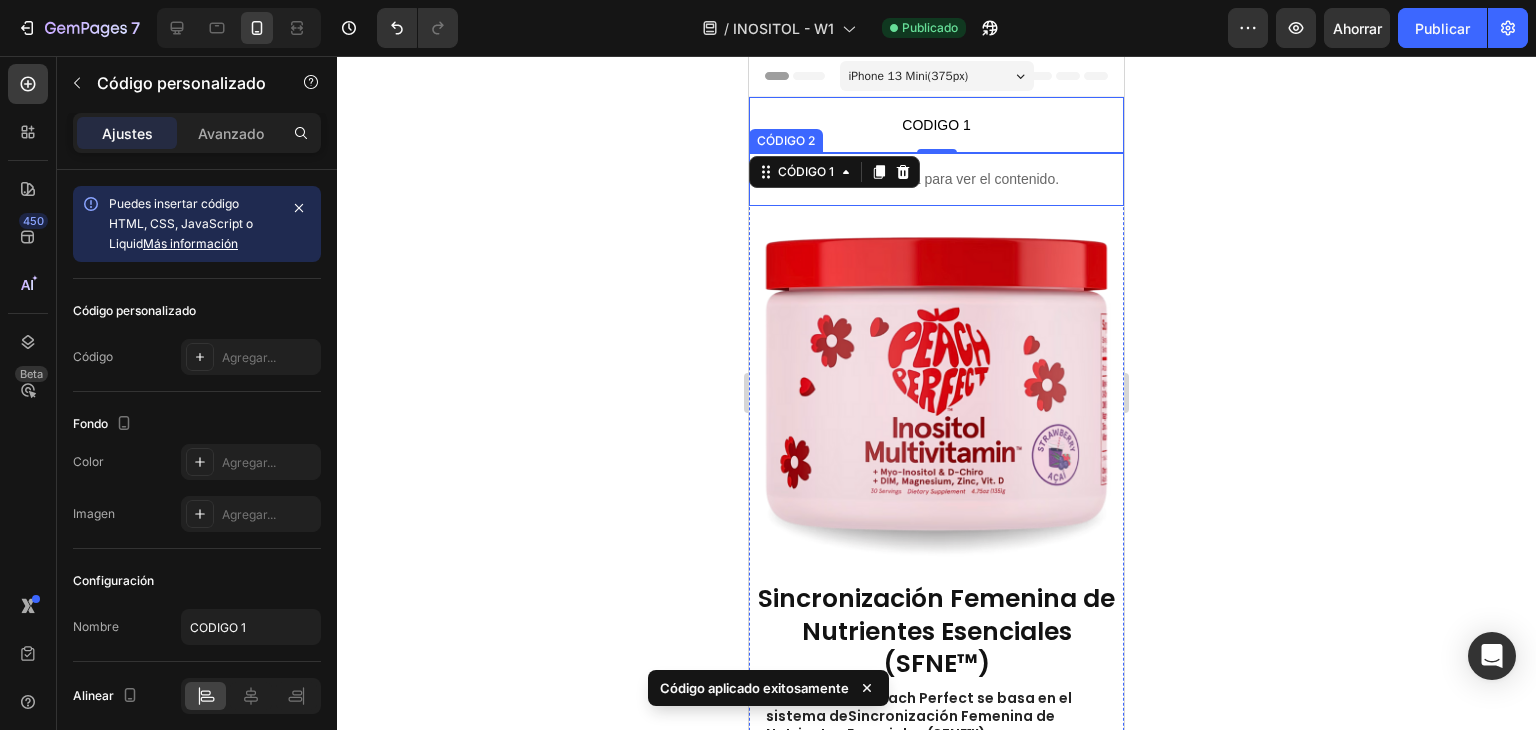 click on "Publica la página para ver el contenido." at bounding box center [936, 179] 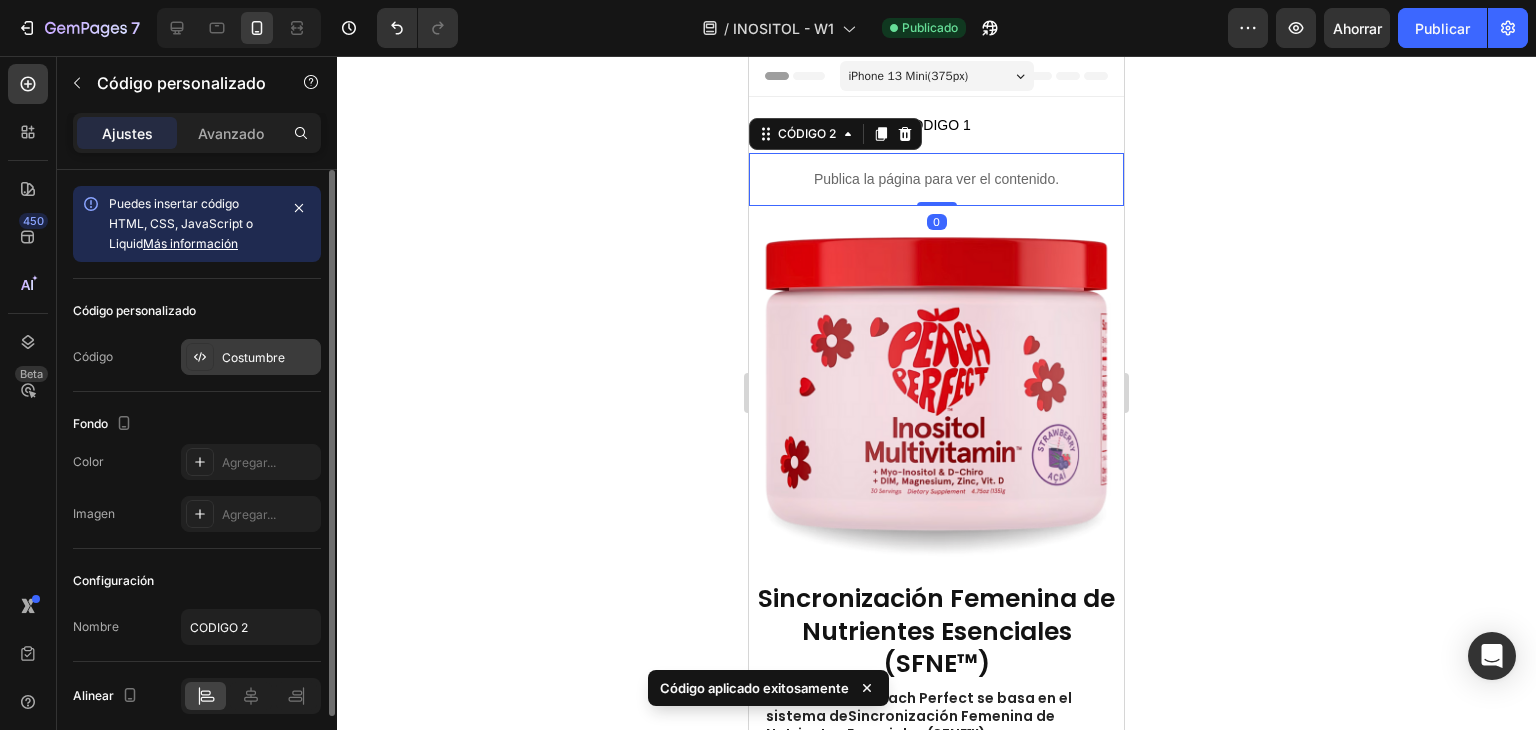 click on "Costumbre" at bounding box center (253, 357) 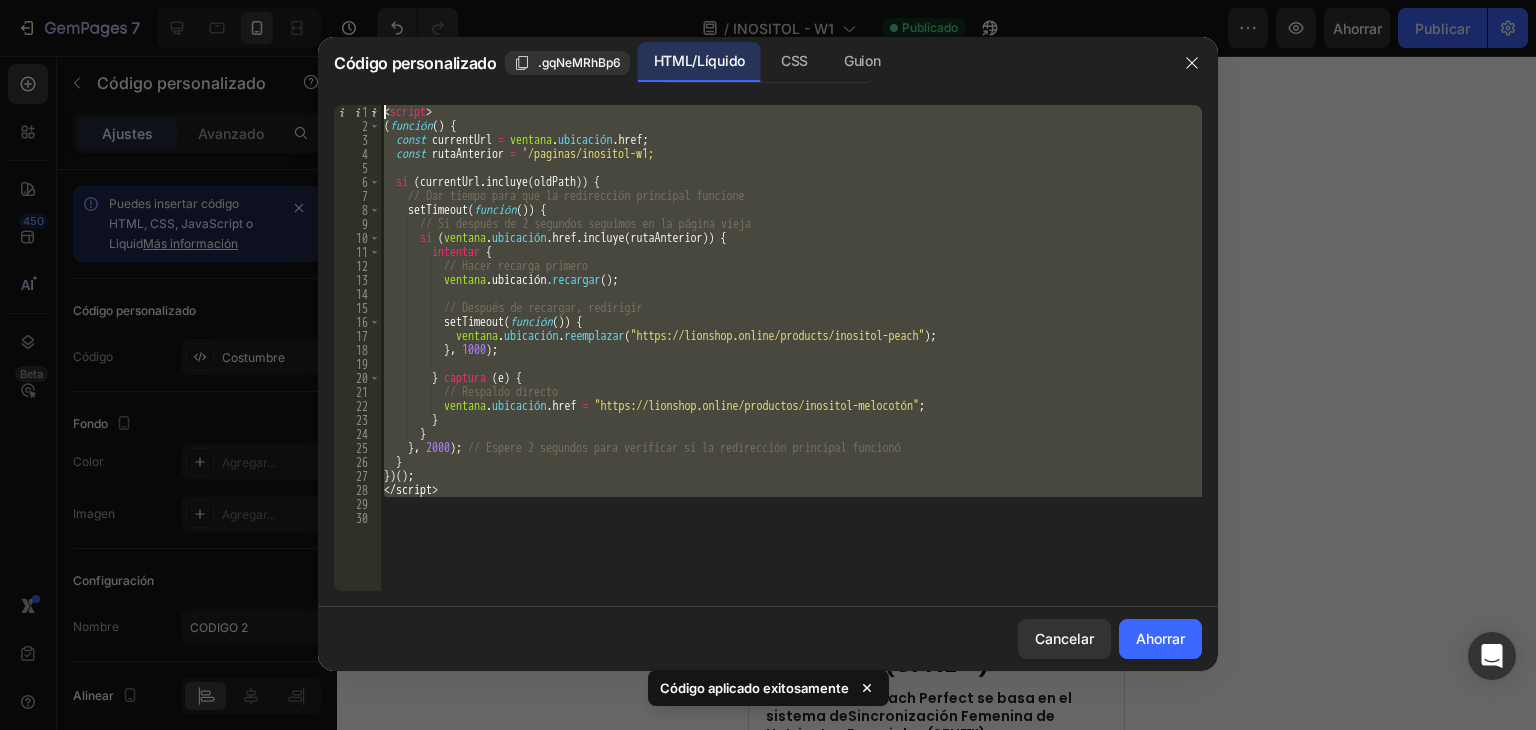 drag, startPoint x: 467, startPoint y: 501, endPoint x: 359, endPoint y: 110, distance: 405.64148 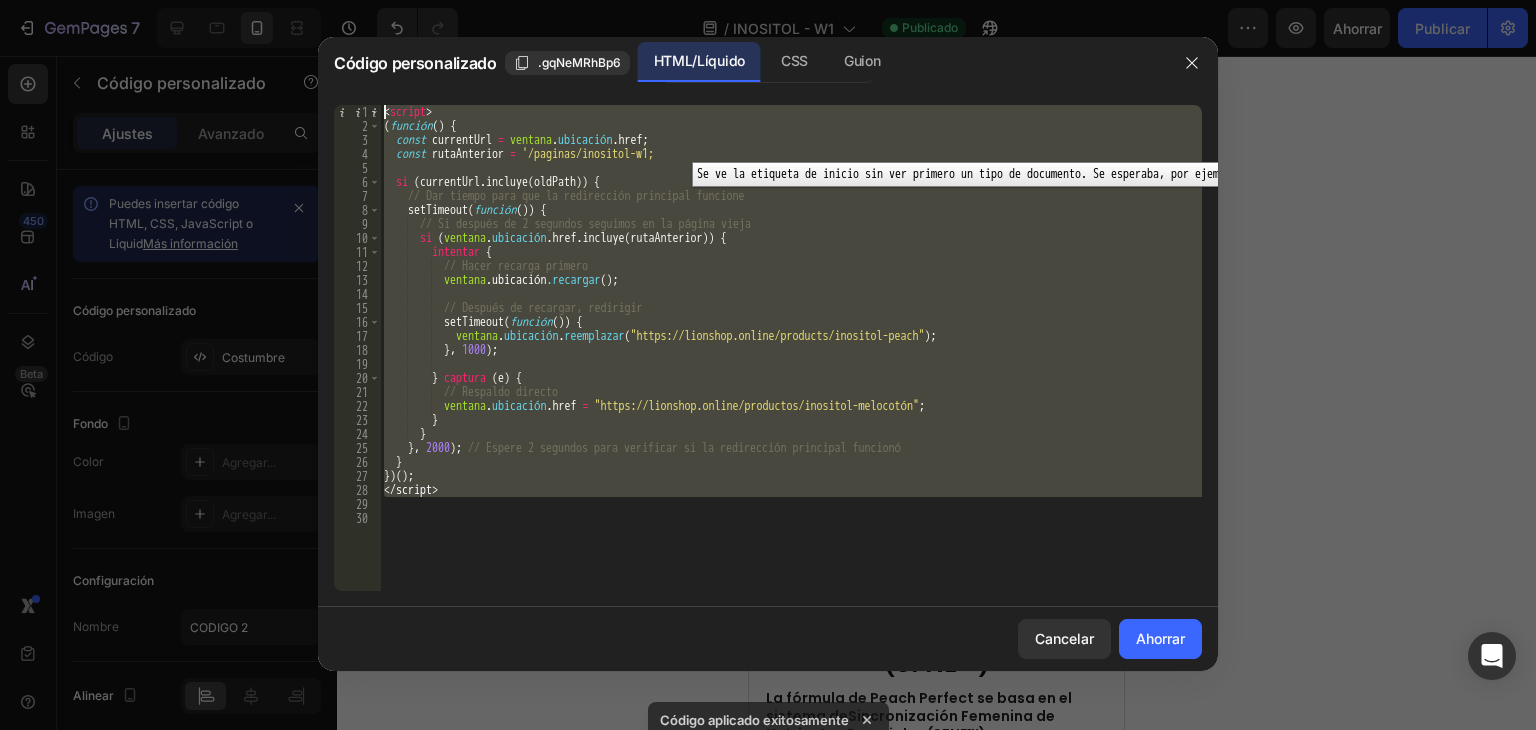 type 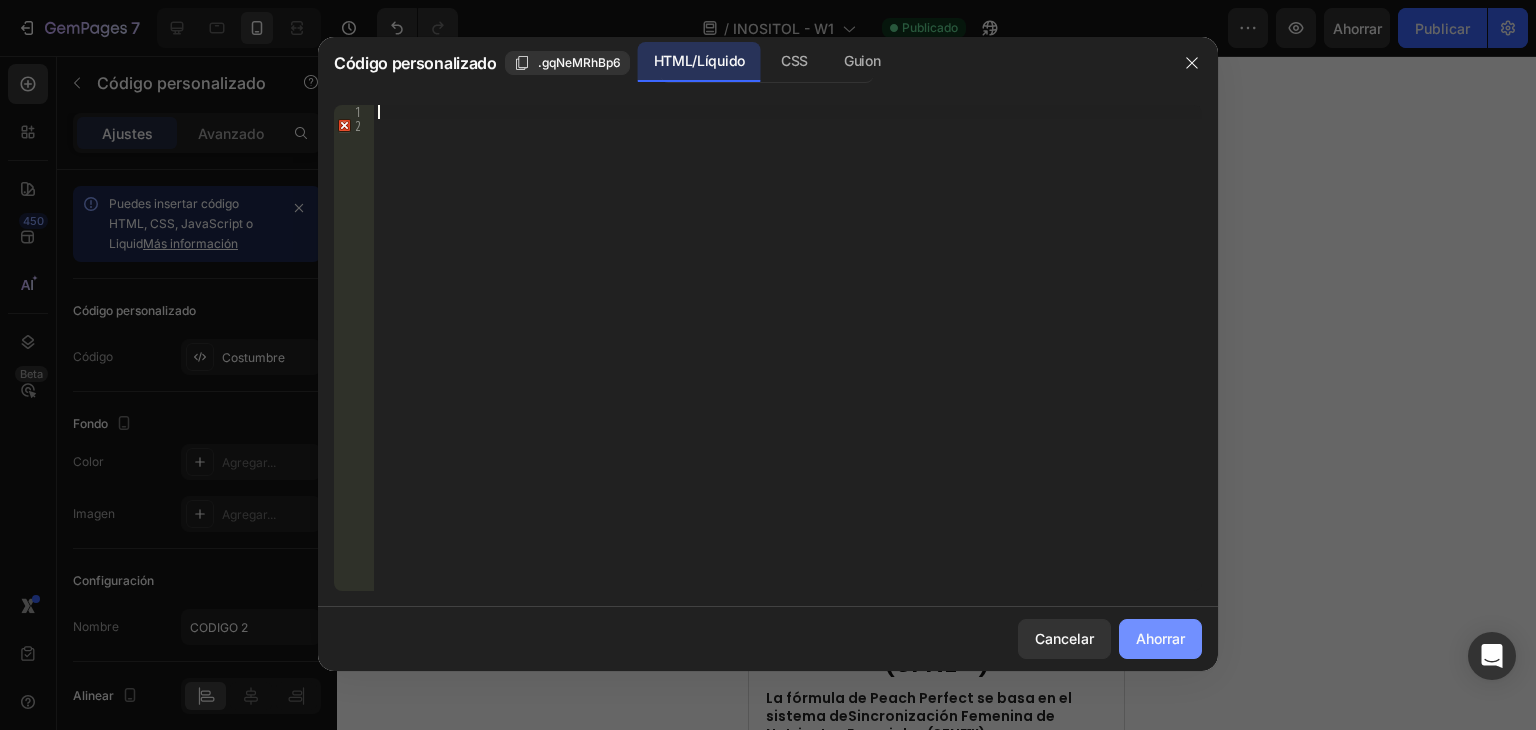 click on "Ahorrar" at bounding box center [1160, 638] 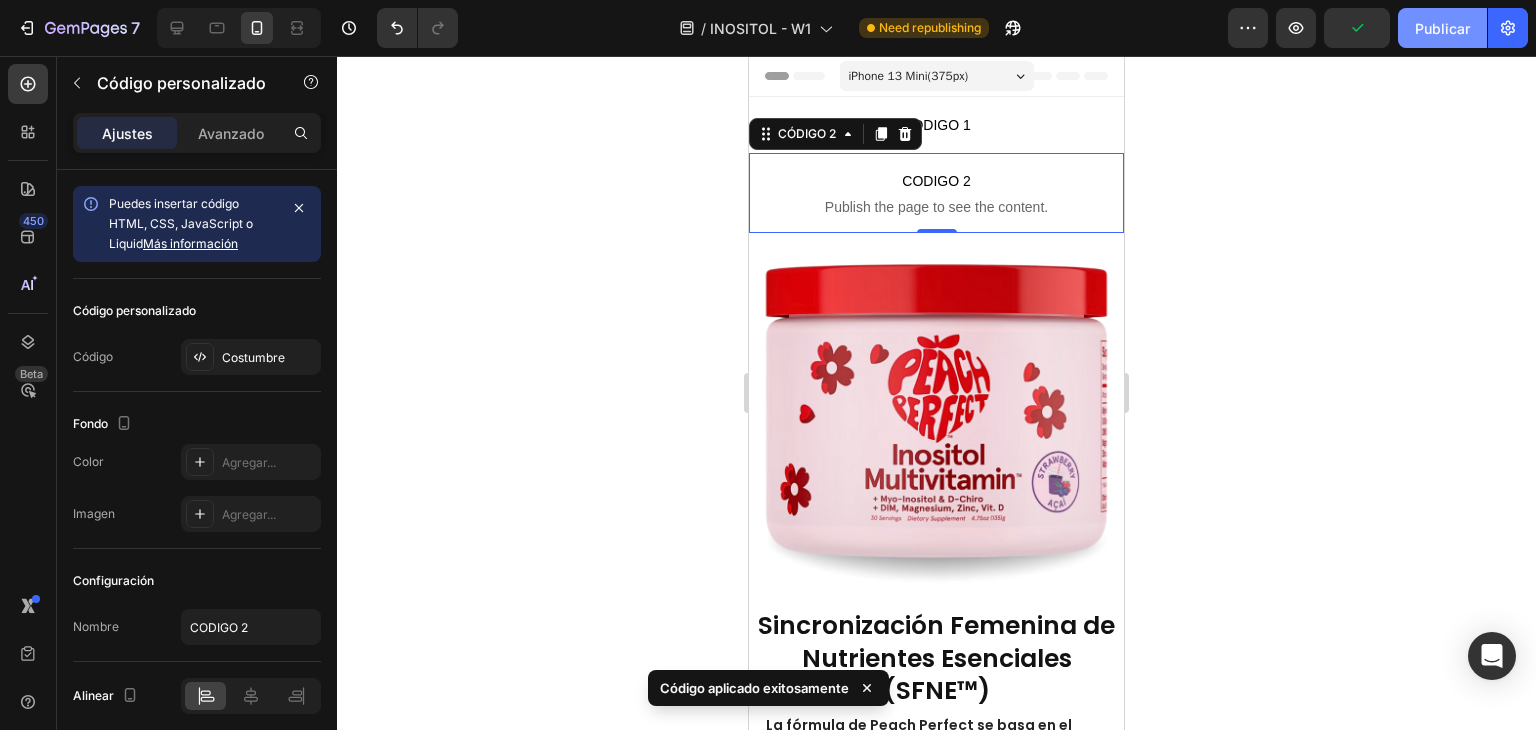 click on "Publicar" at bounding box center (1442, 28) 